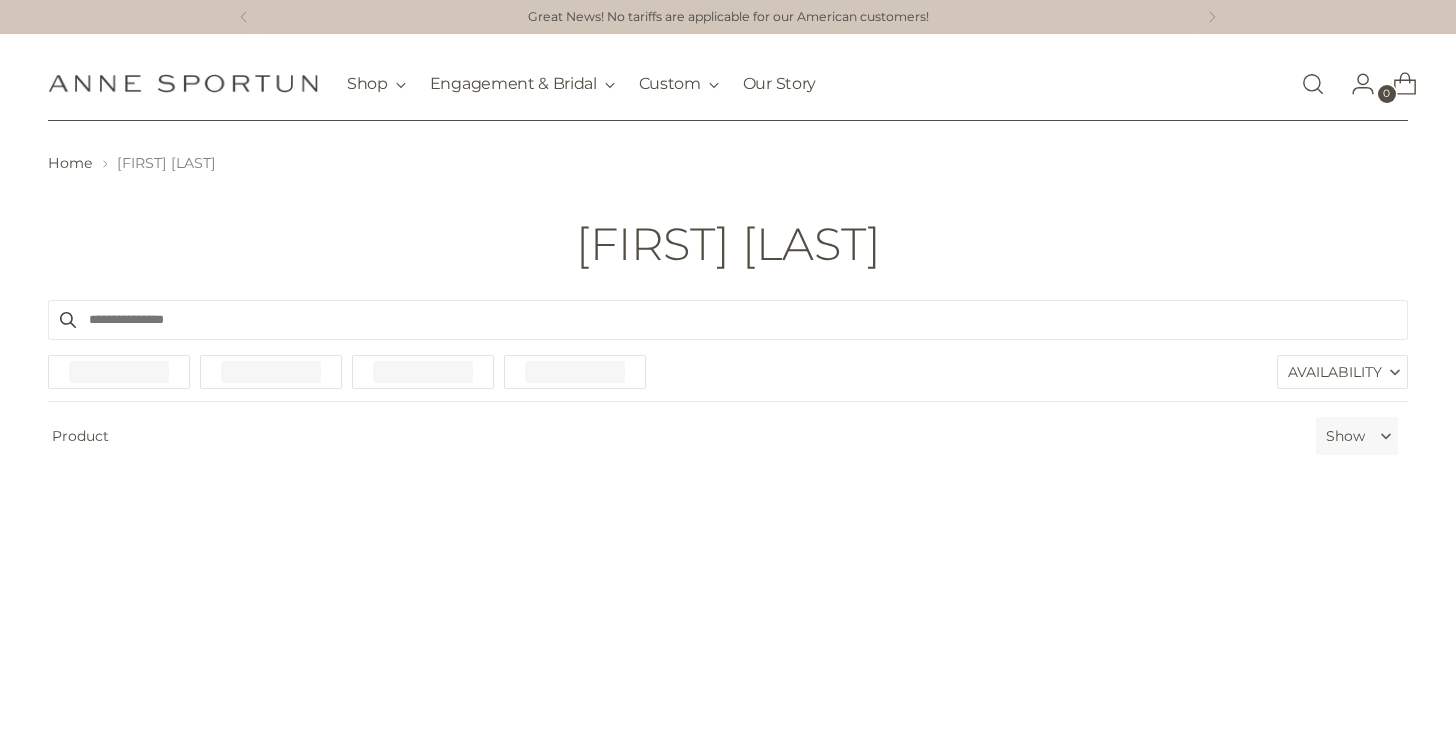 scroll, scrollTop: 0, scrollLeft: 0, axis: both 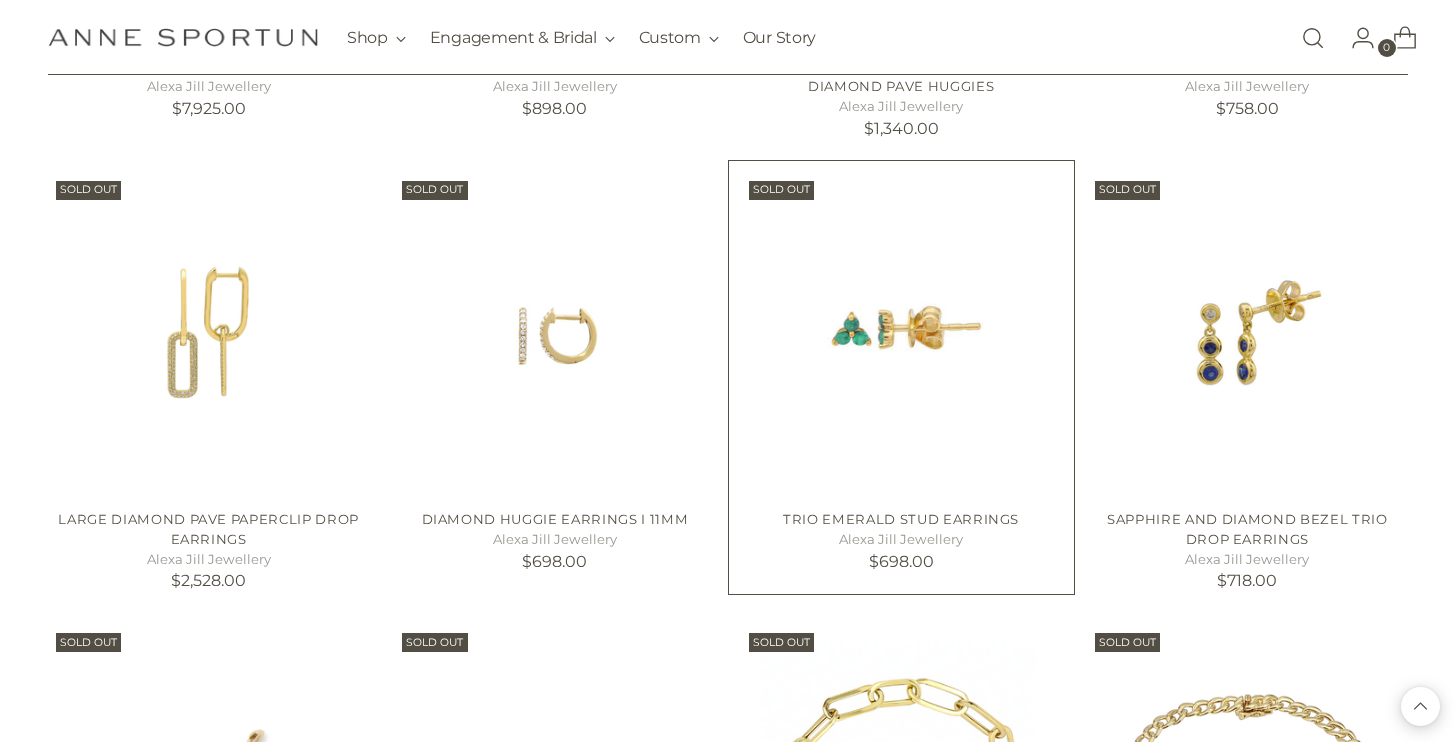 click at bounding box center [0, 0] 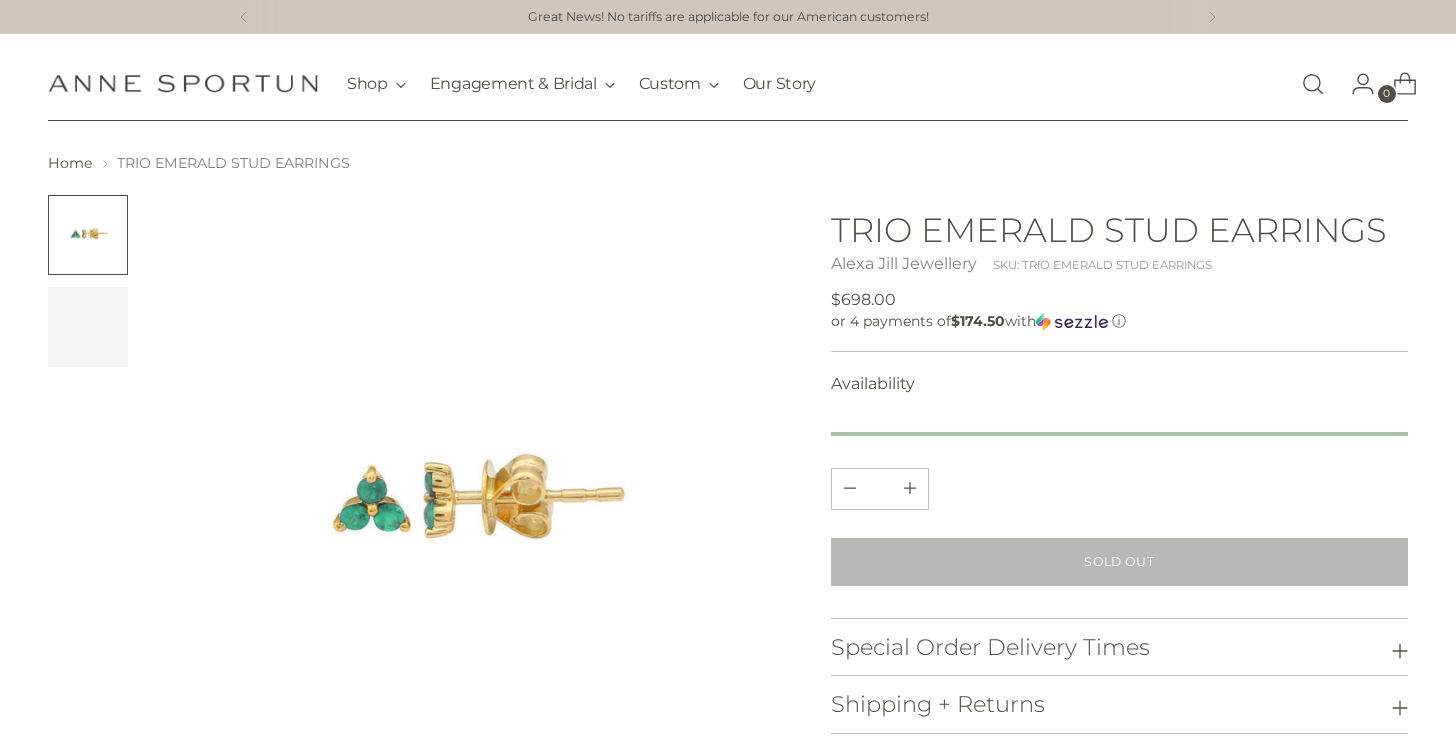 scroll, scrollTop: 0, scrollLeft: 0, axis: both 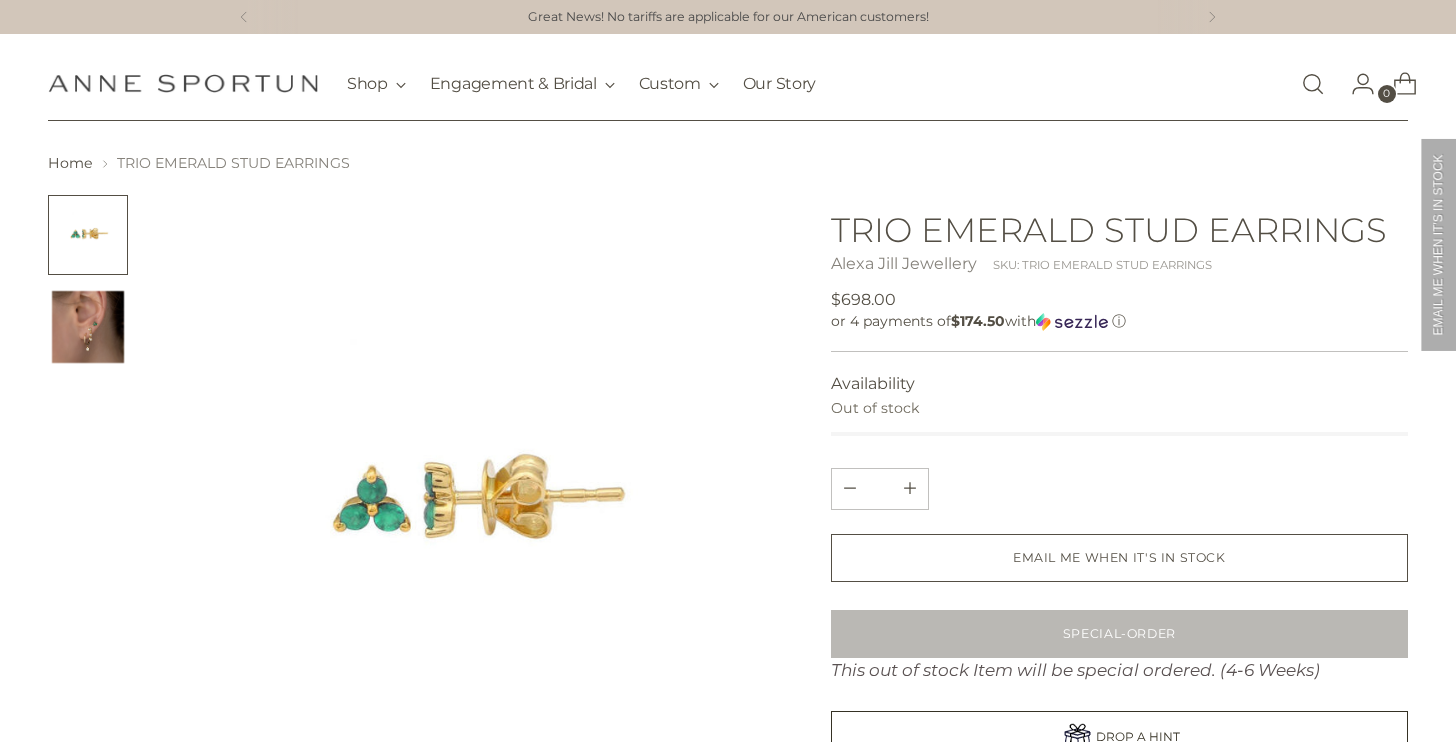 click at bounding box center [88, 327] 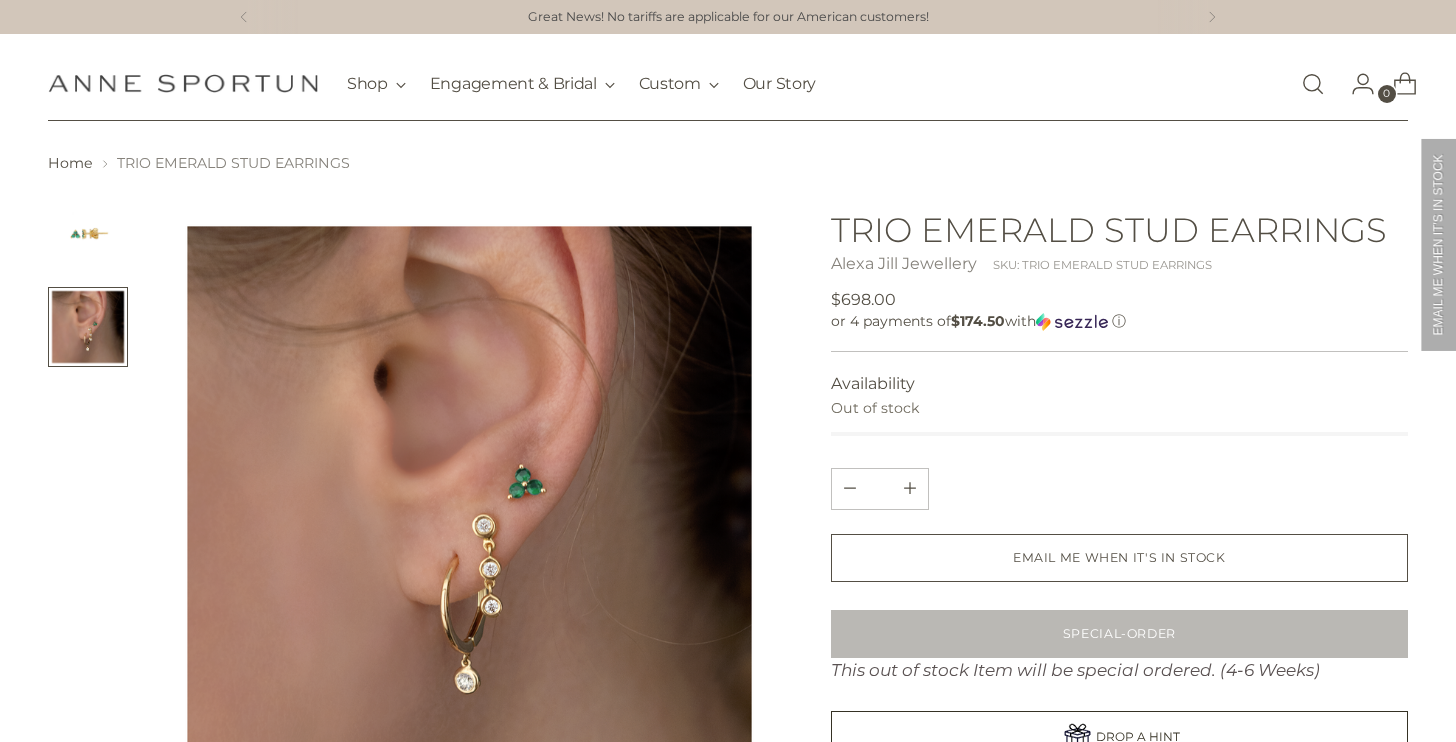 click at bounding box center (88, 235) 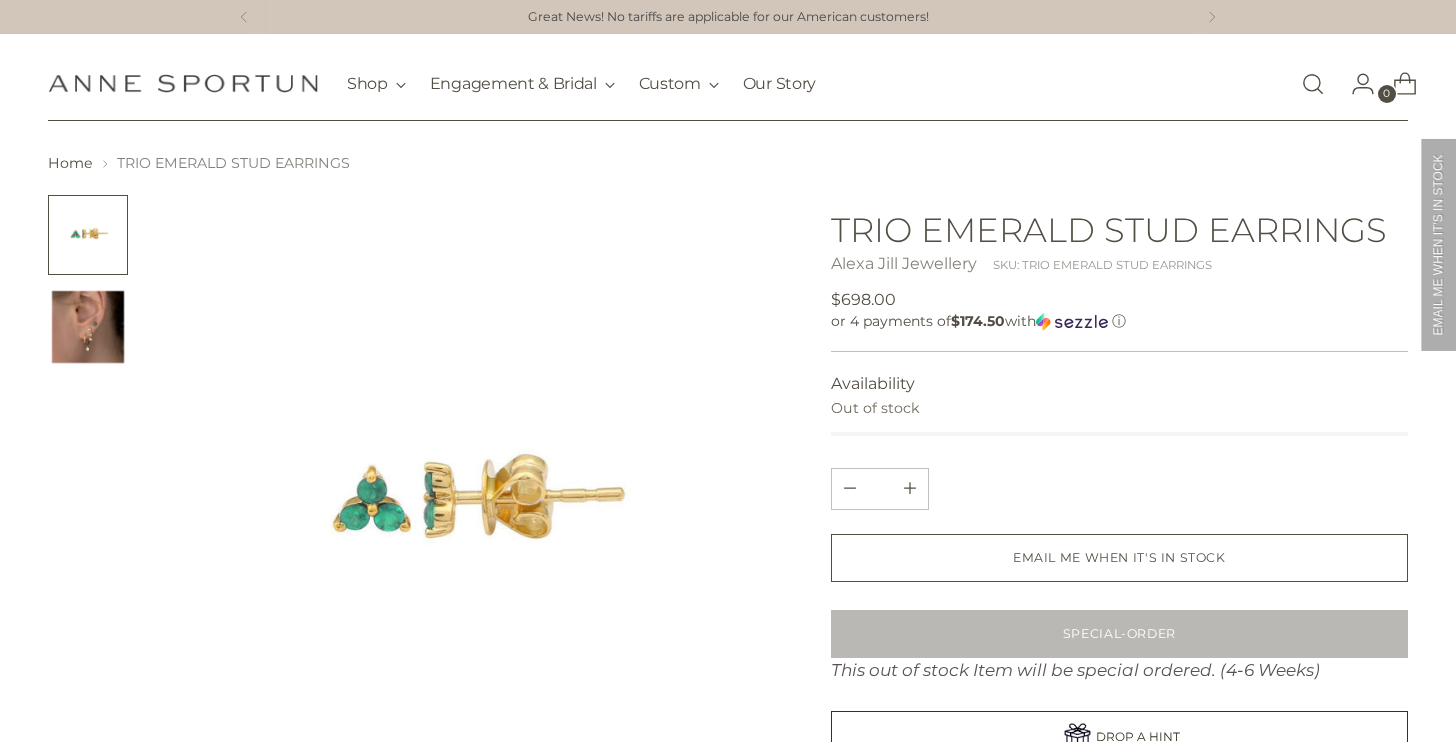 click at bounding box center (88, 327) 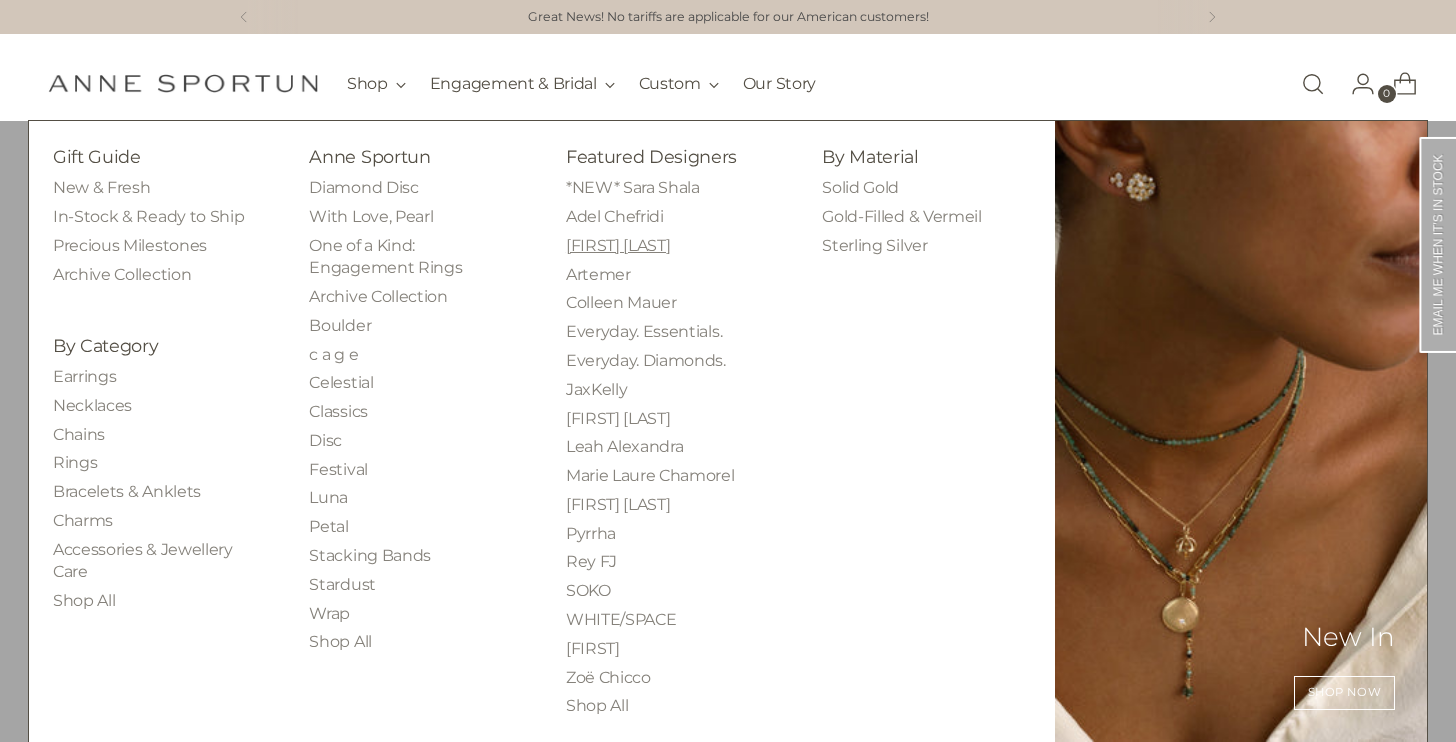 click on "[FIRST] [LAST]" at bounding box center (618, 245) 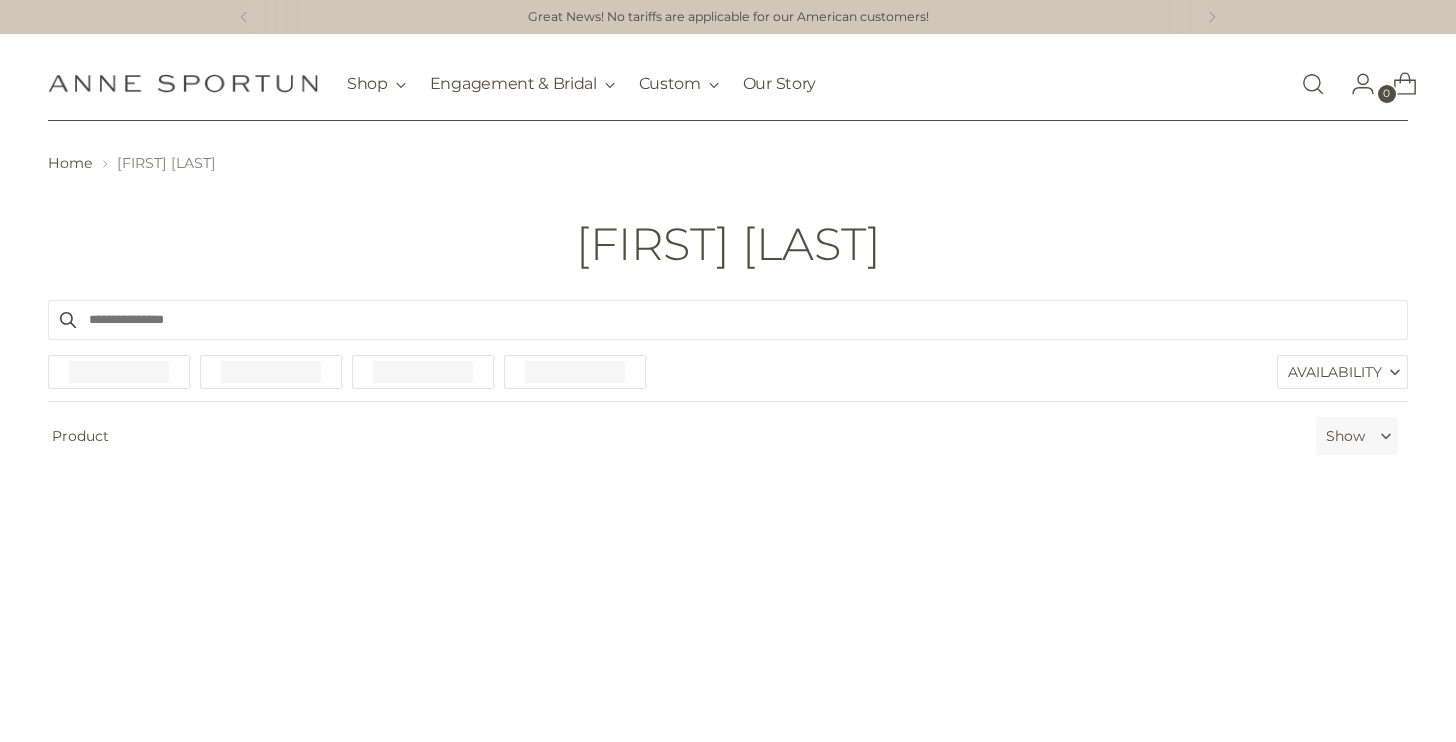 scroll, scrollTop: 0, scrollLeft: 0, axis: both 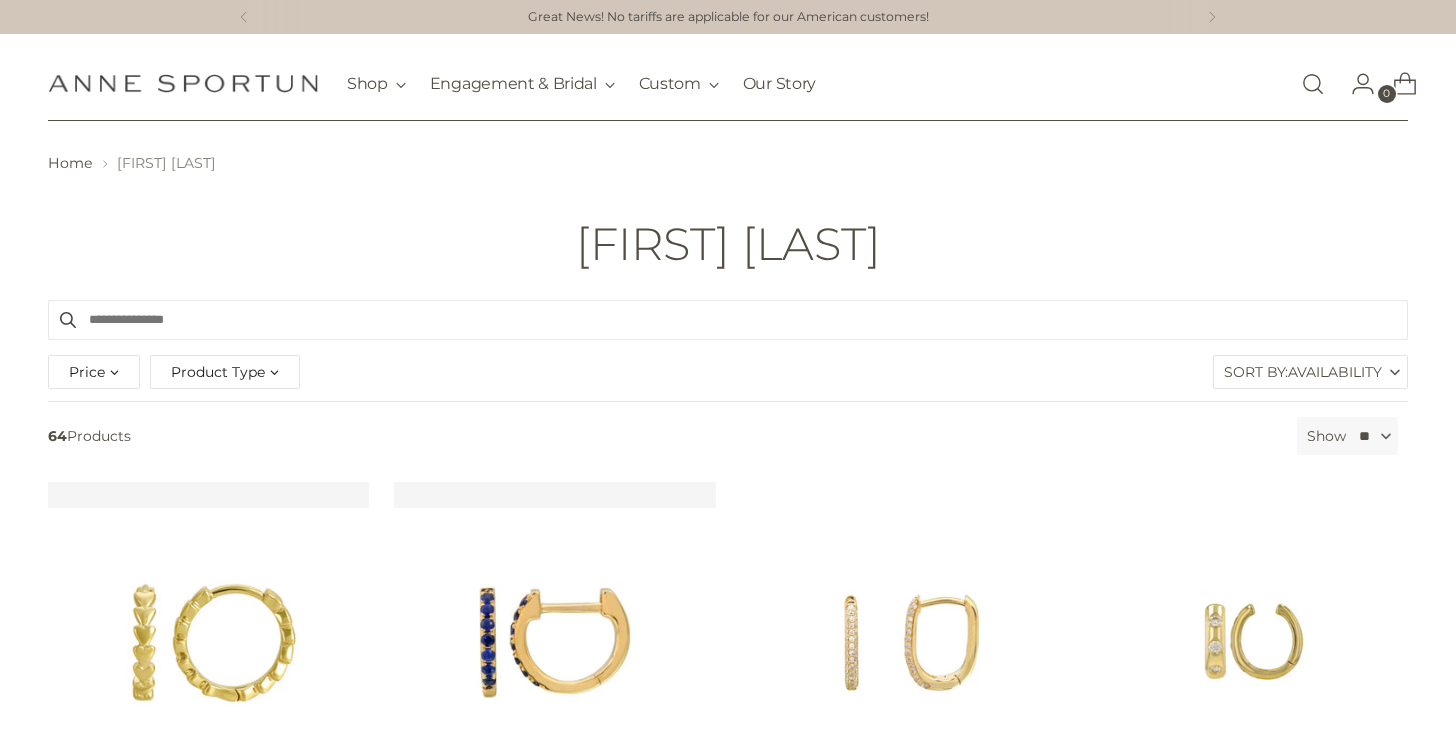 click on "Product Type" at bounding box center [218, 372] 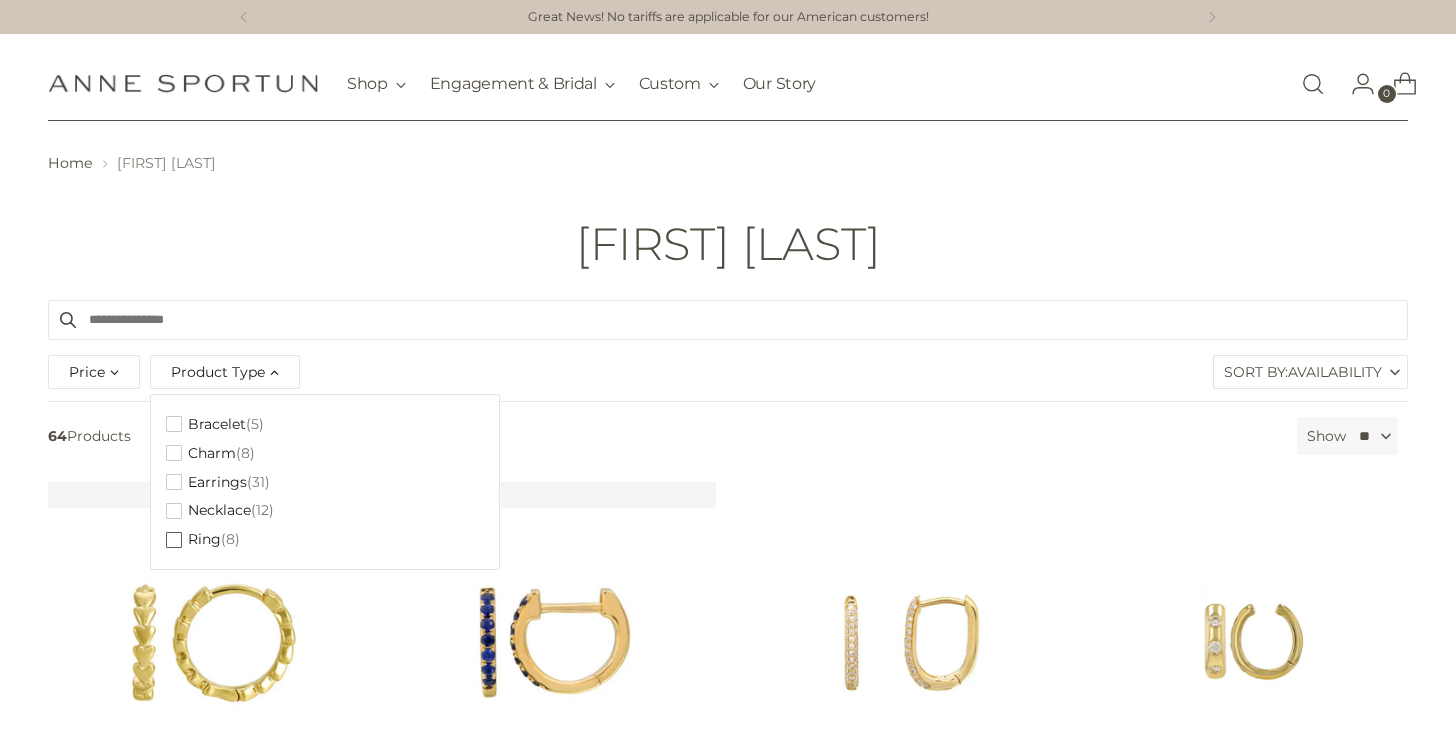 click on "Ring" at bounding box center (204, 539) 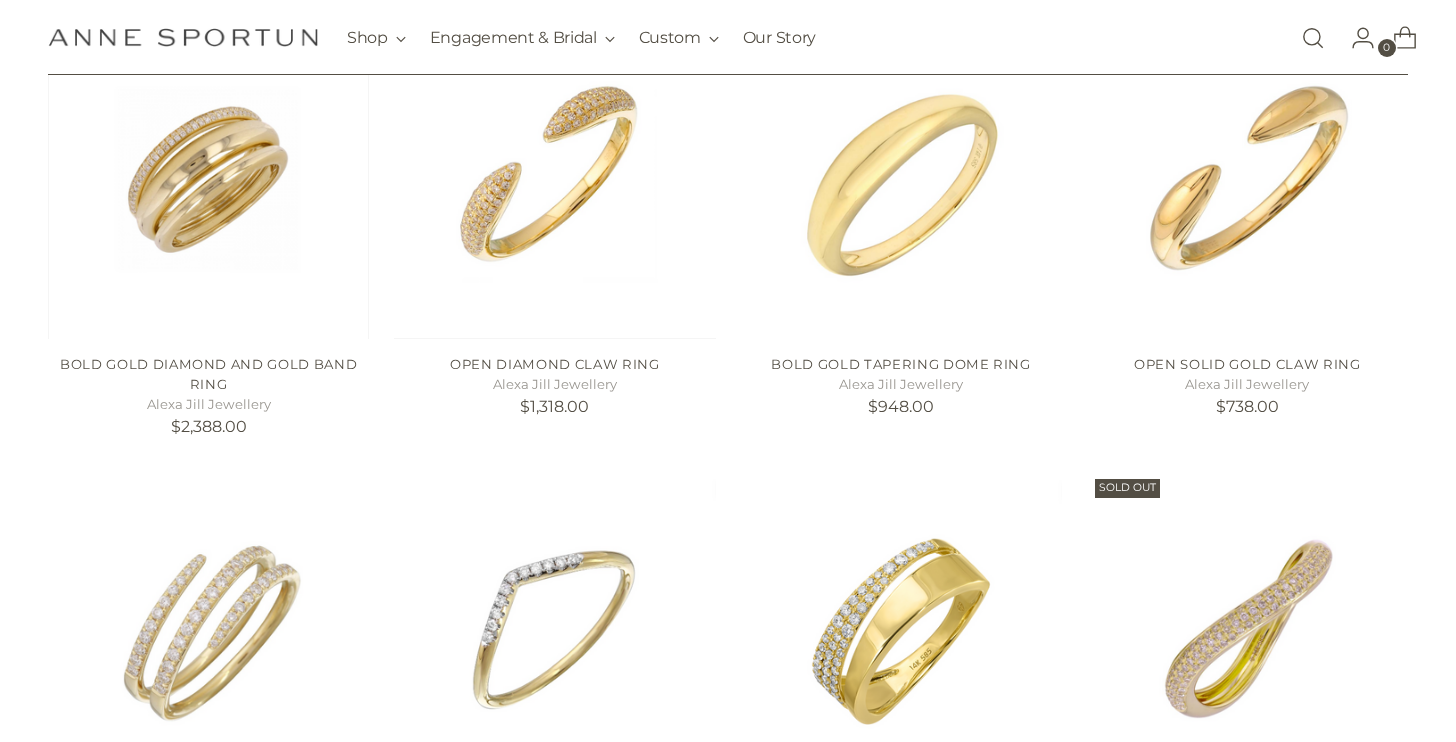 scroll, scrollTop: 516, scrollLeft: 0, axis: vertical 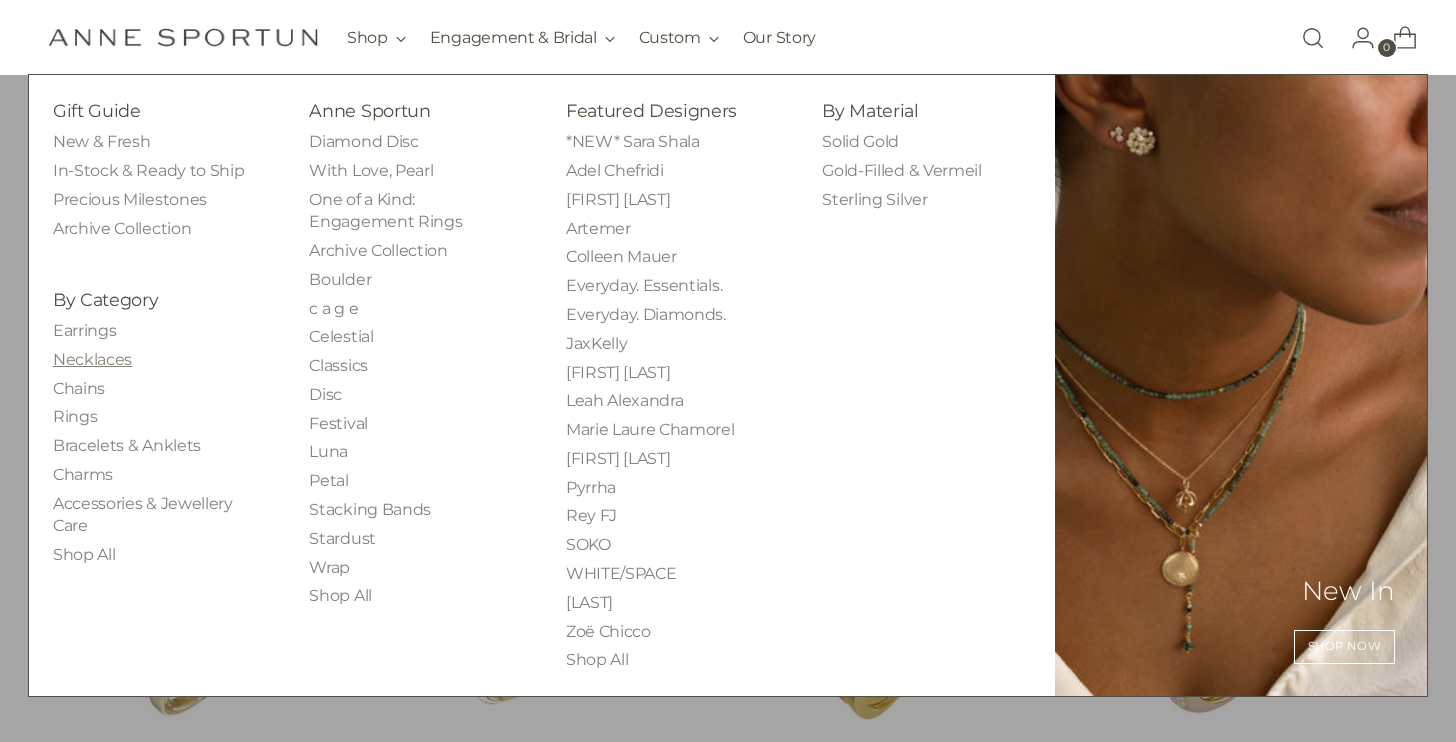 click on "Necklaces" at bounding box center (92, 359) 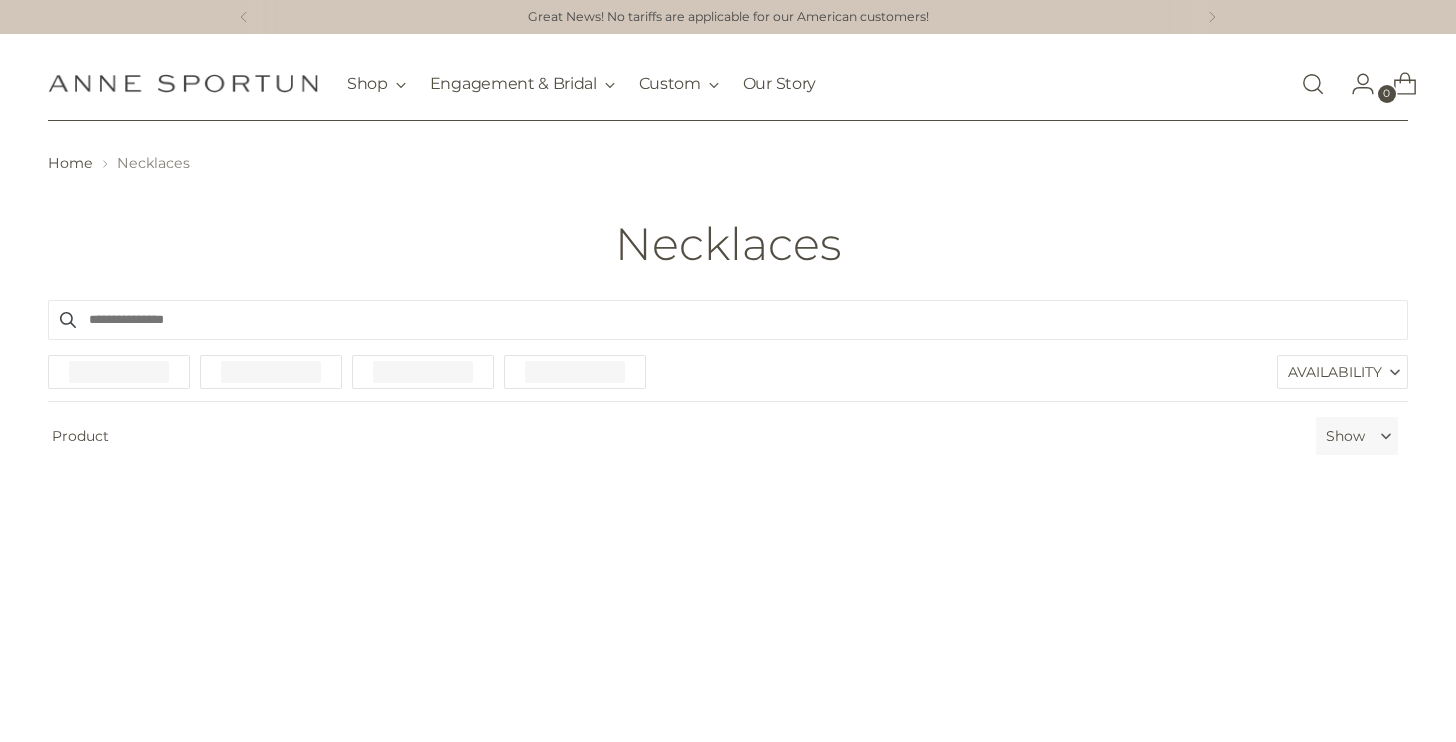 scroll, scrollTop: 0, scrollLeft: 0, axis: both 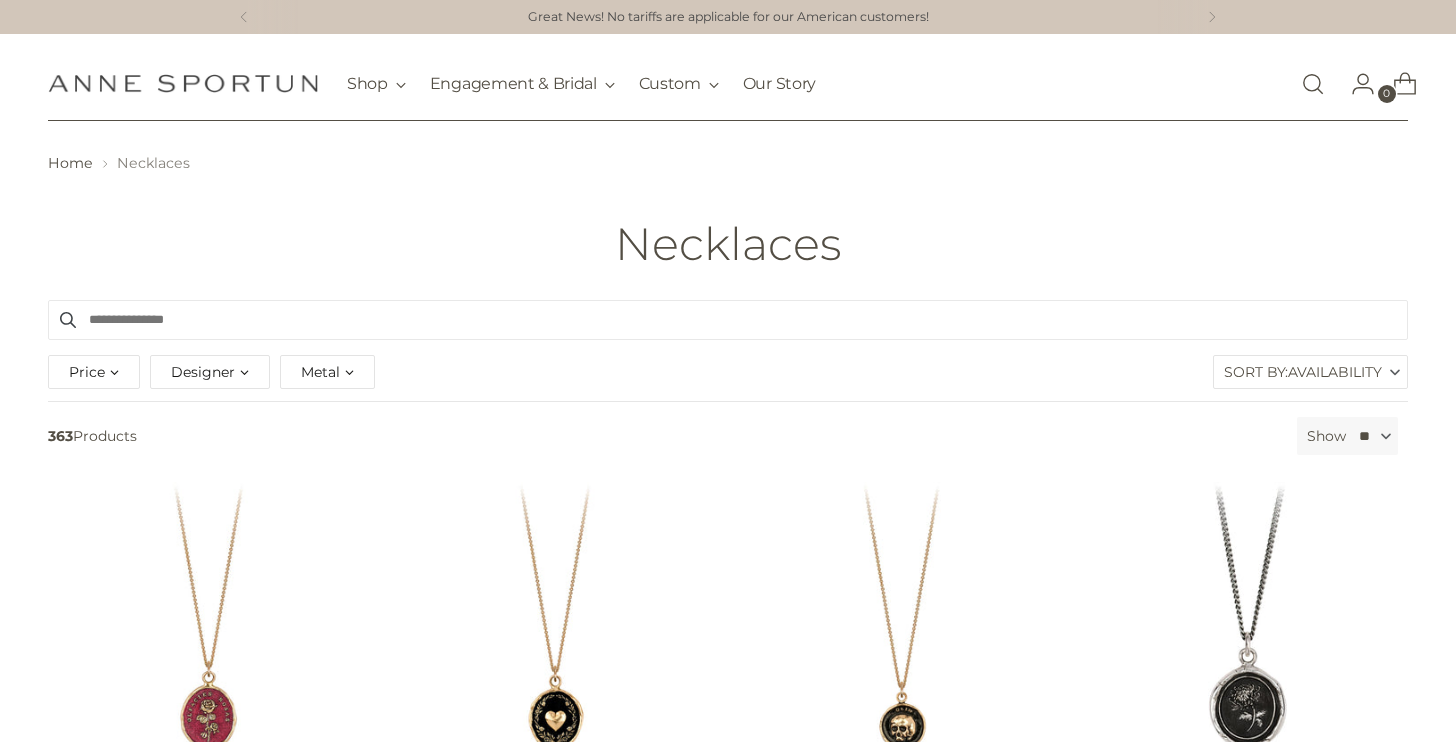 click on "Availability" at bounding box center (1335, 372) 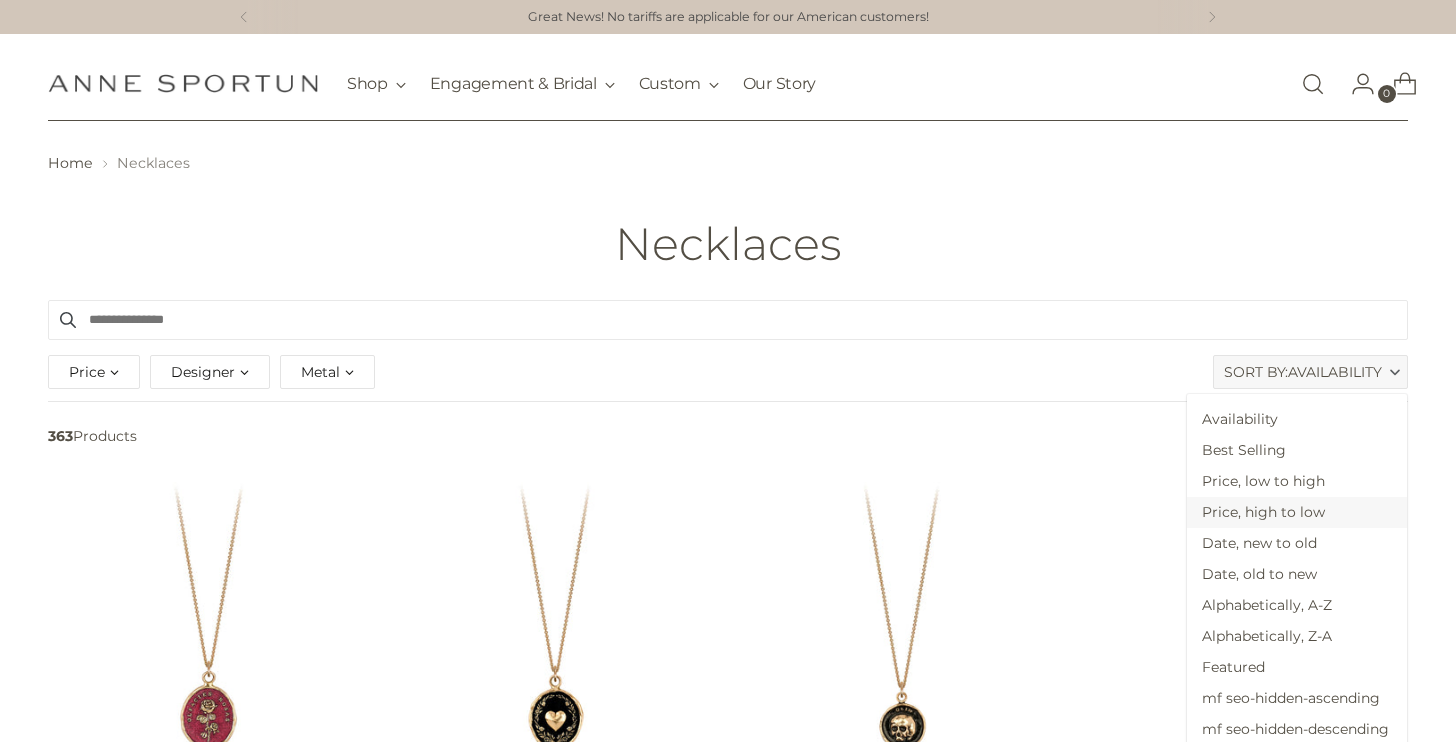 click on "Price, high to low" at bounding box center [1297, 512] 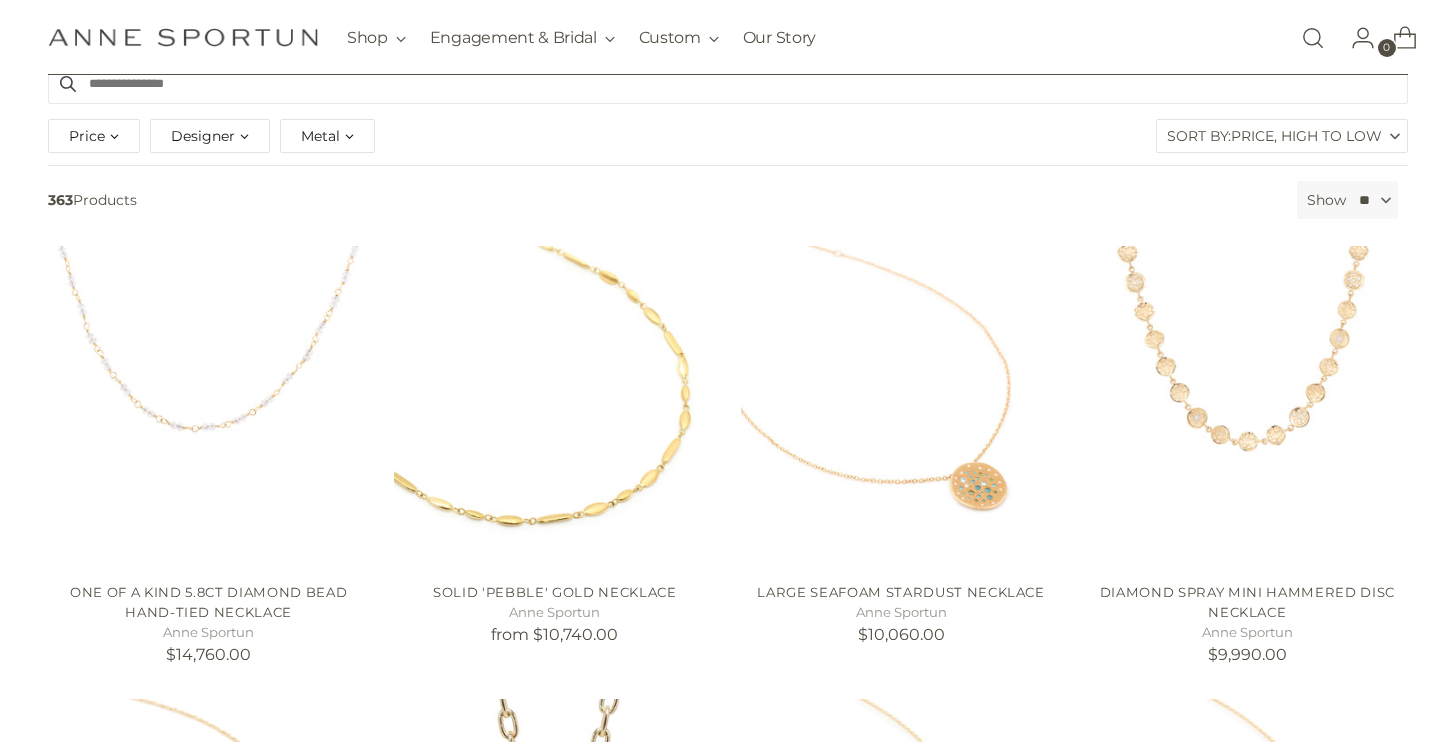 scroll, scrollTop: 265, scrollLeft: 0, axis: vertical 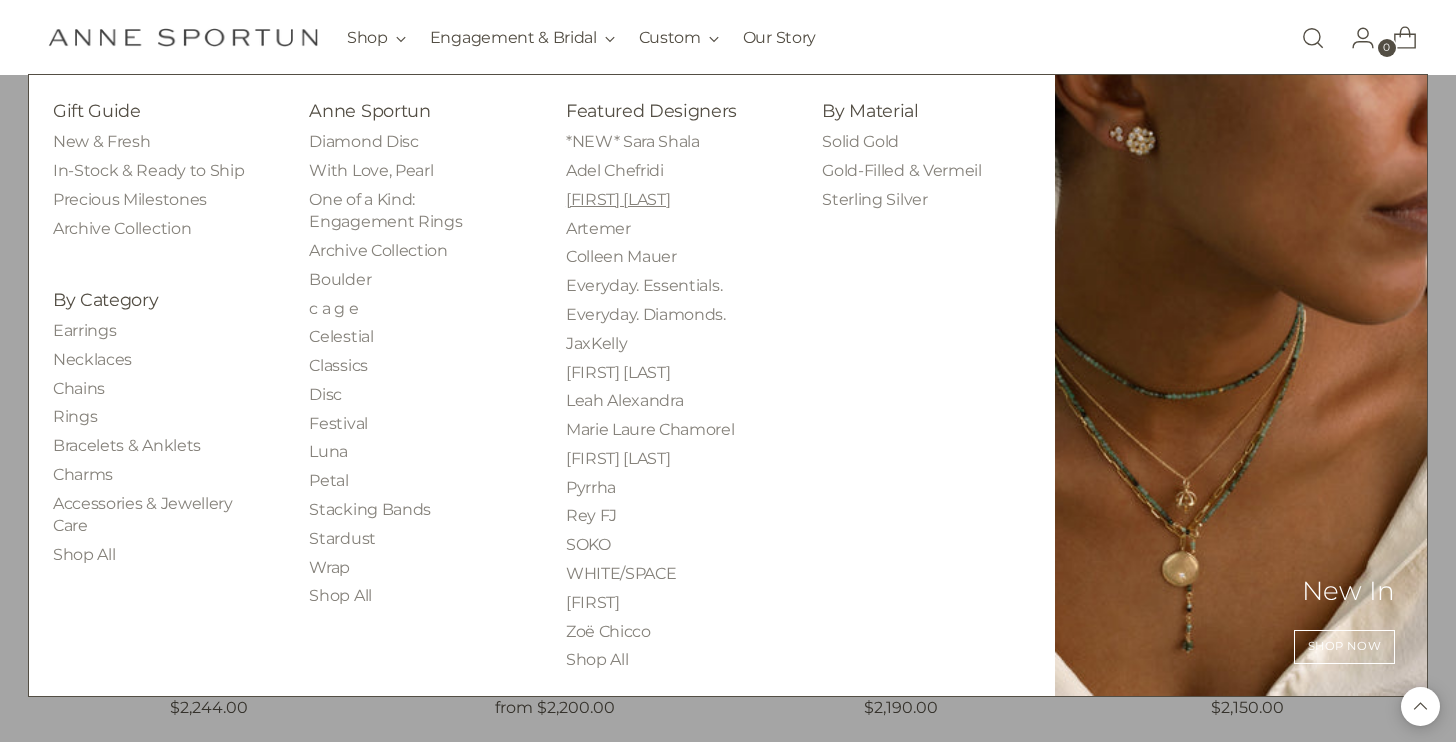 click on "[FIRST] [LAST]" at bounding box center [618, 199] 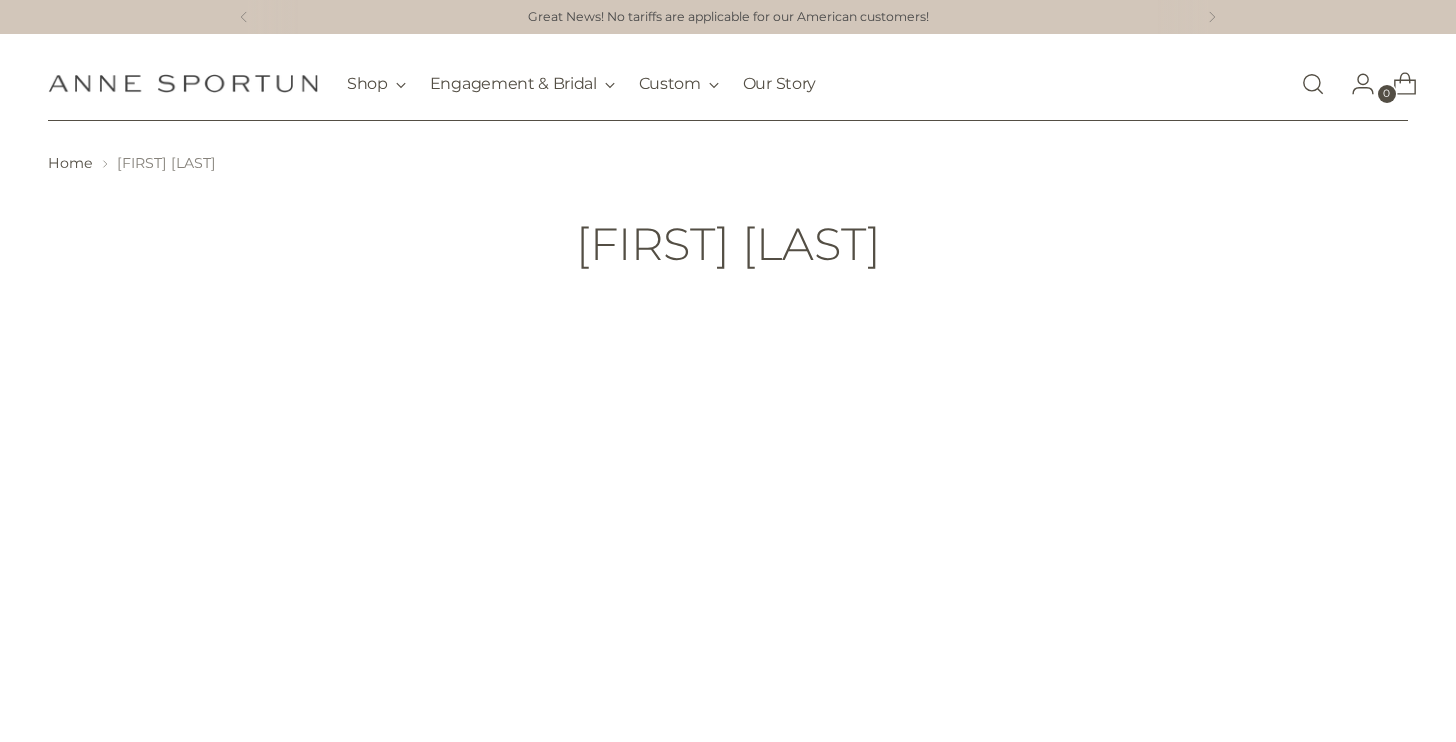 scroll, scrollTop: 0, scrollLeft: 0, axis: both 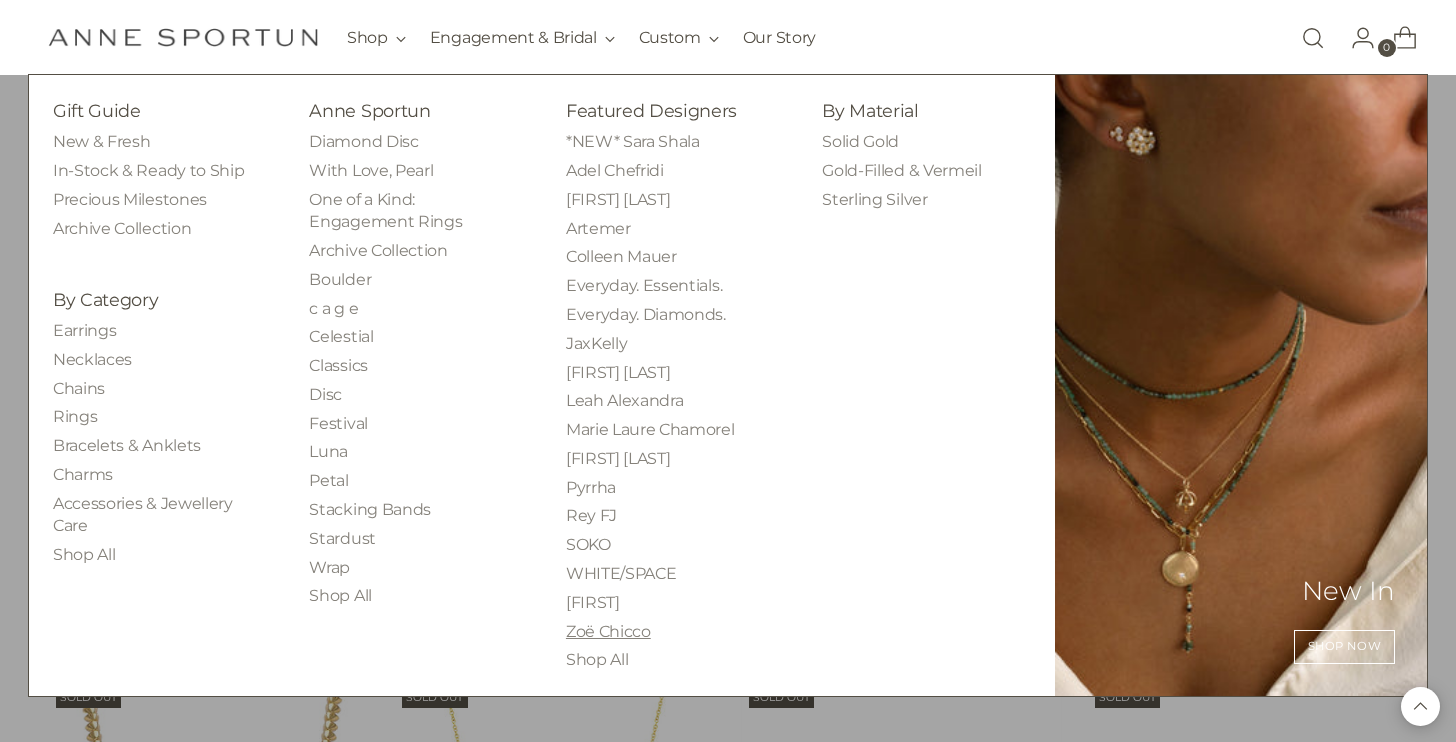 click on "Zoë Chicco" at bounding box center [608, 631] 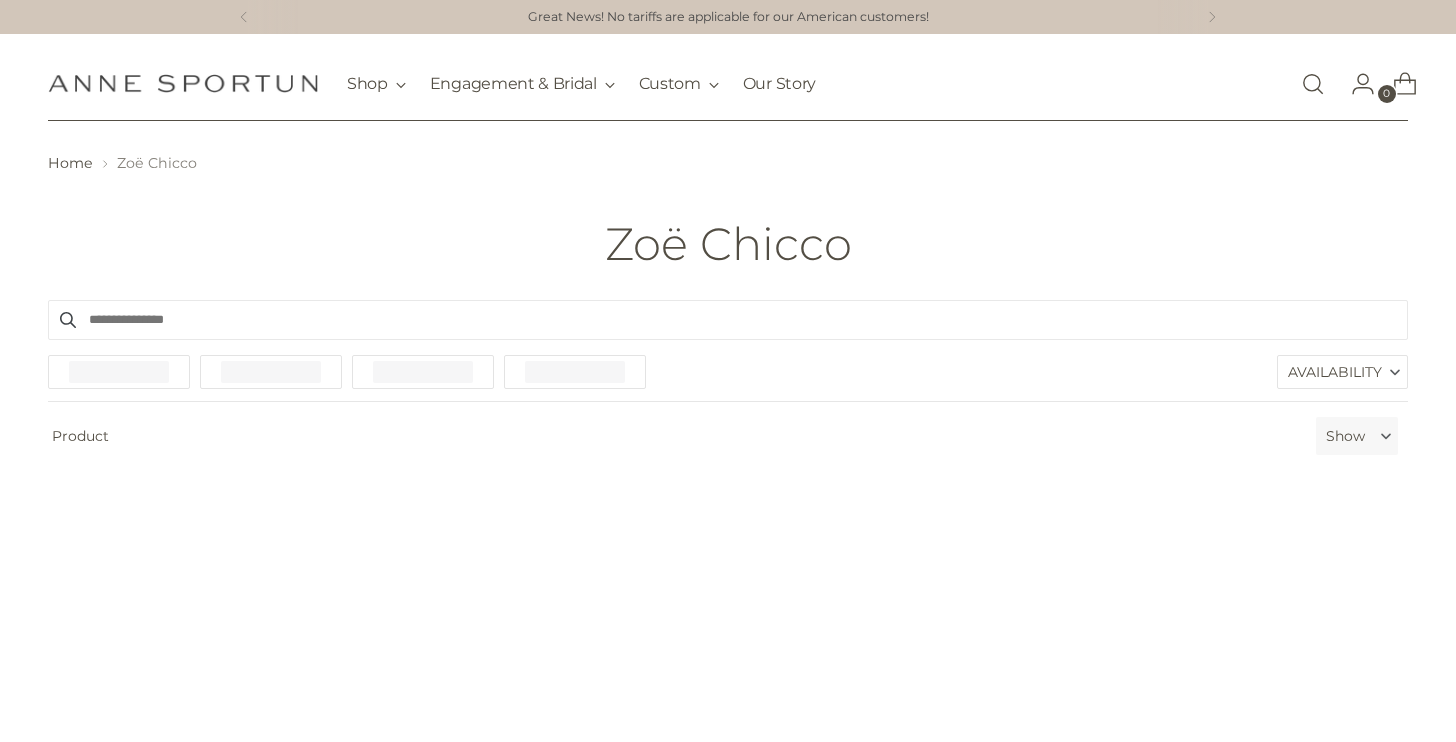 scroll, scrollTop: 0, scrollLeft: 0, axis: both 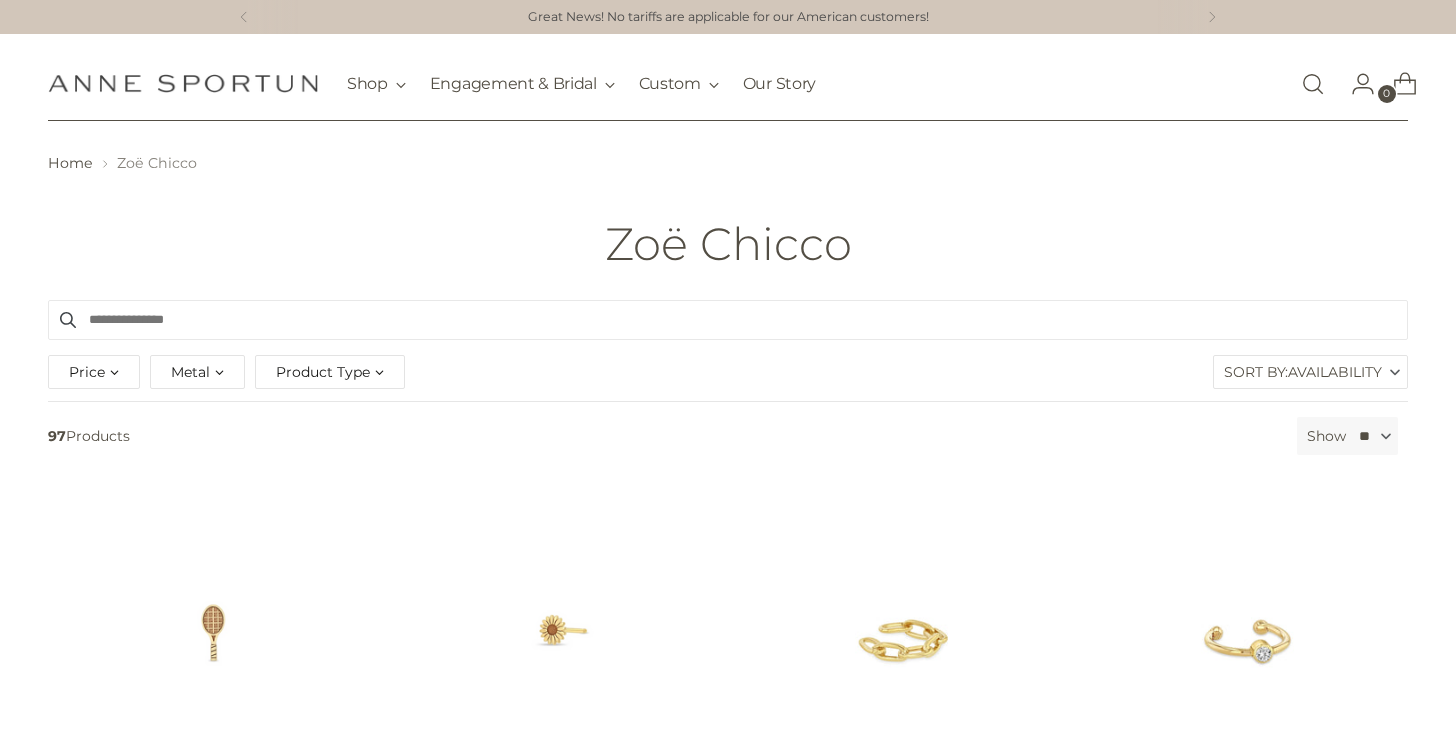 click on "Product Type" at bounding box center (323, 372) 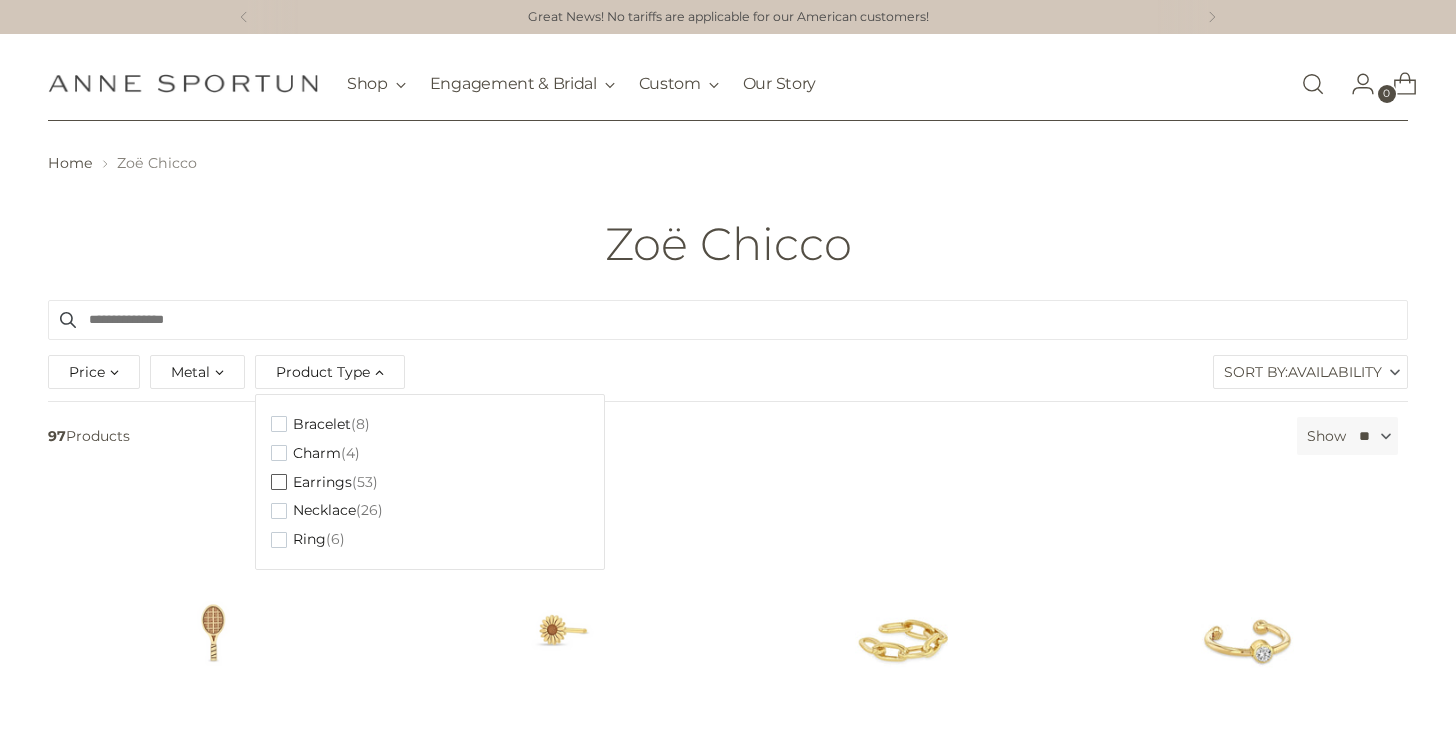 click on "Earrings
(53)" at bounding box center [324, 482] 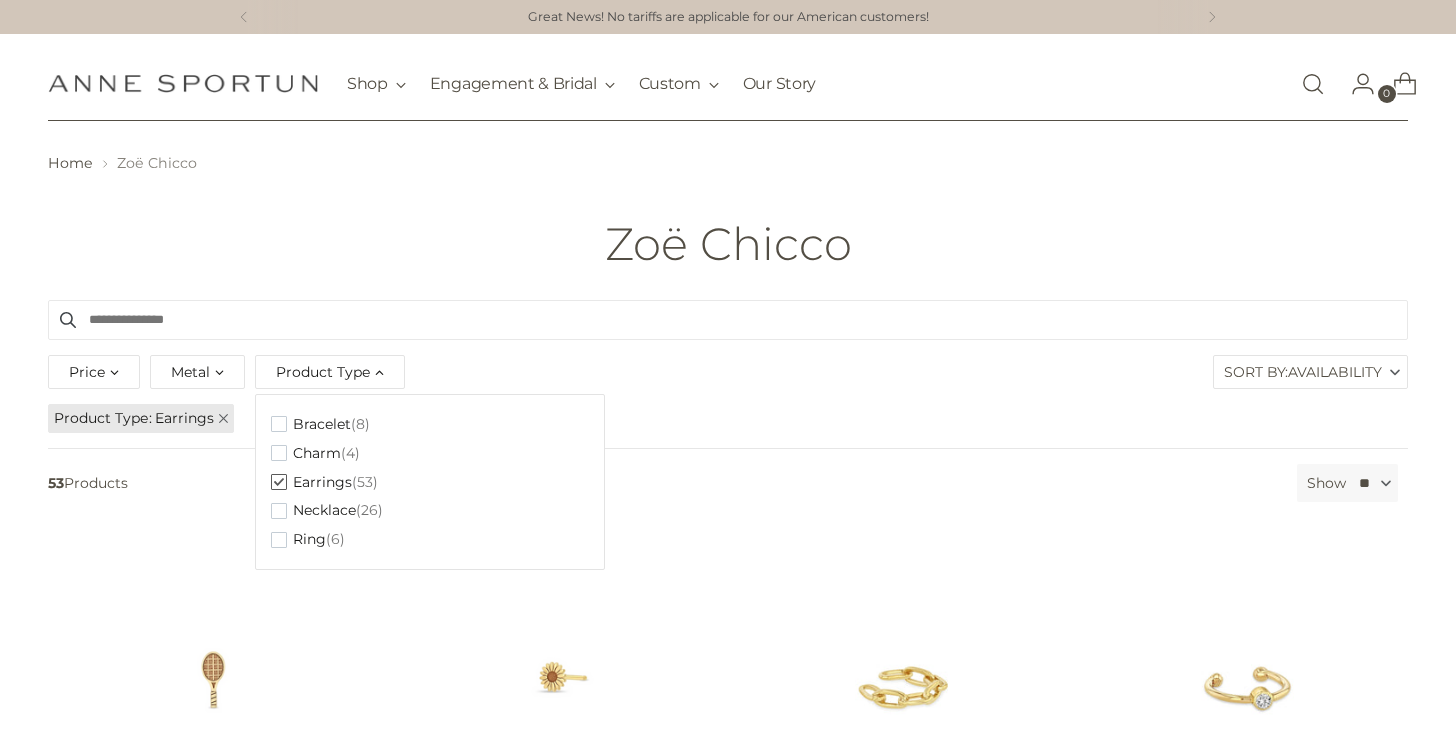click on "(53)" at bounding box center [365, 482] 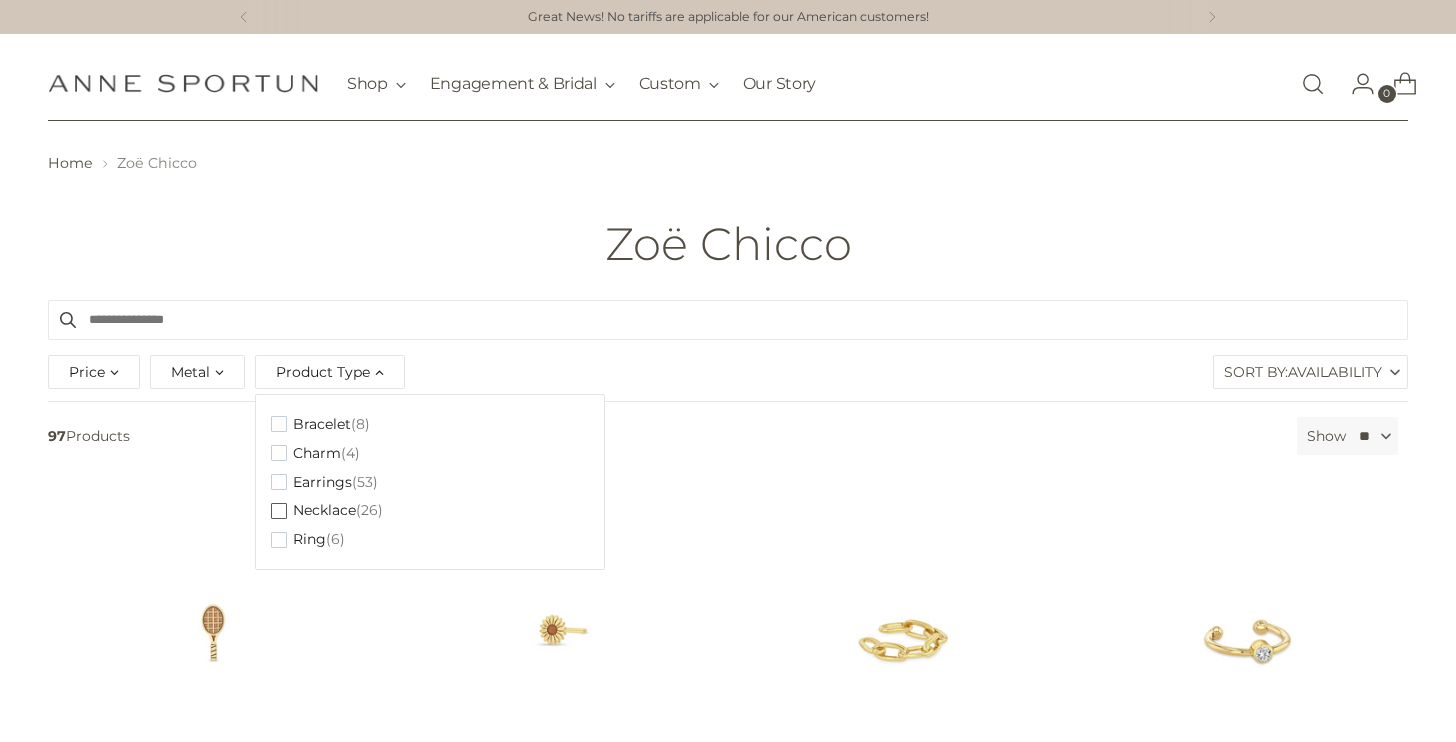 click on "Necklace" at bounding box center (324, 510) 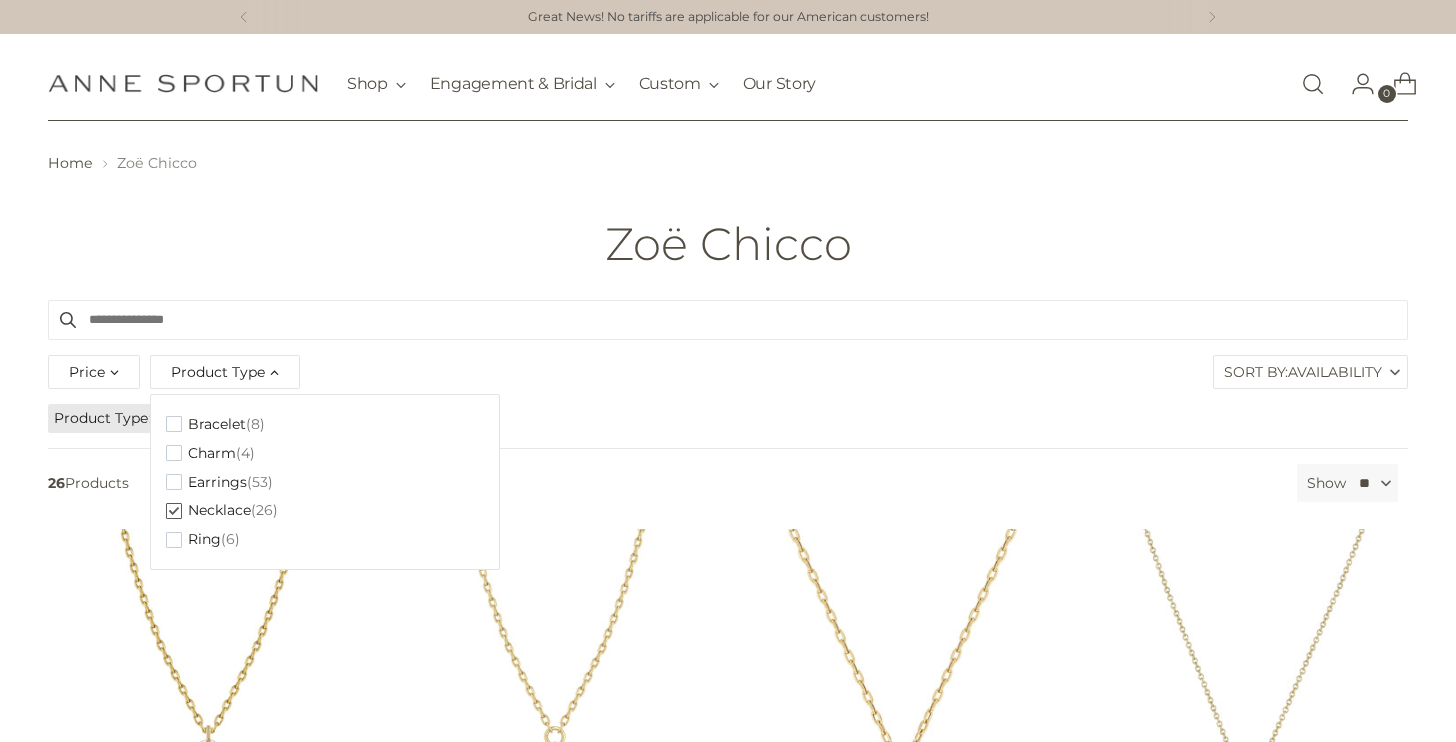click on "Zoë Chicco" at bounding box center [728, 244] 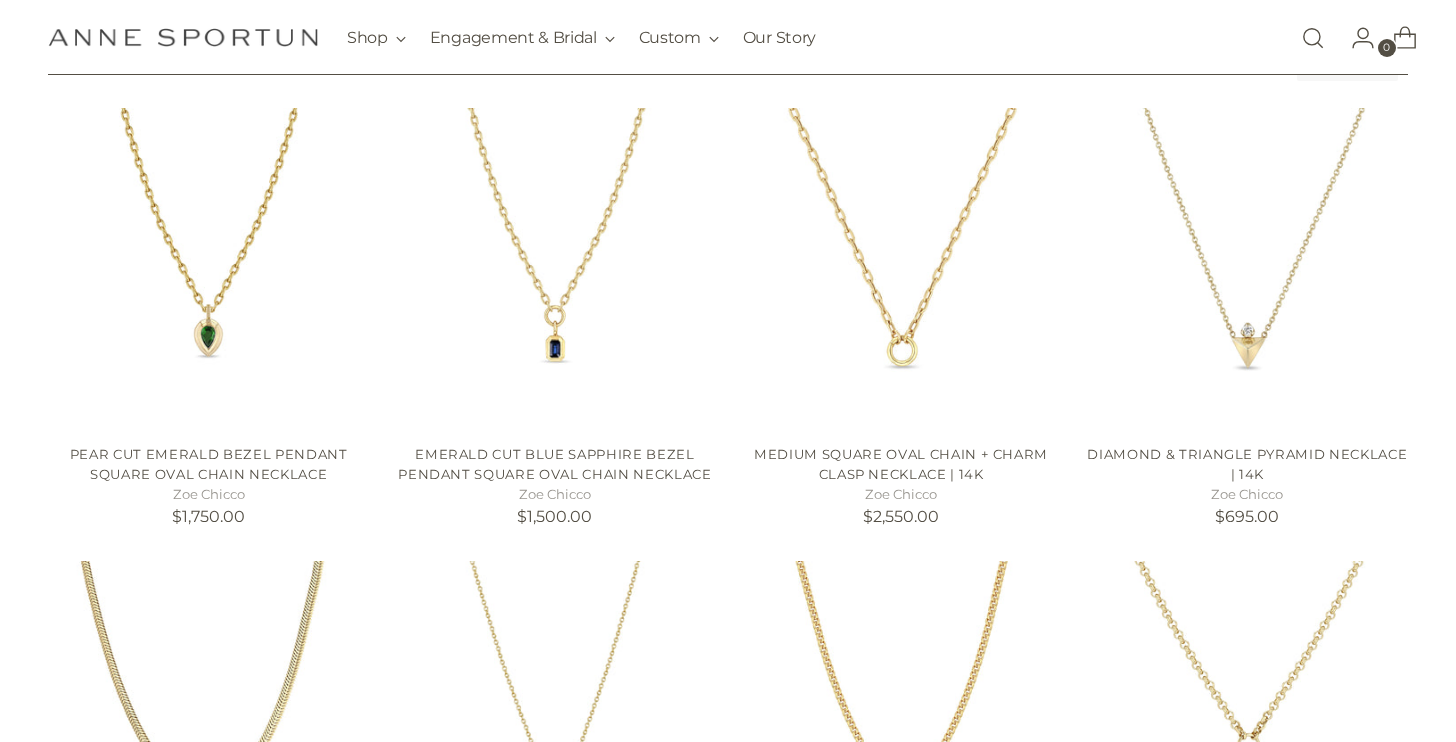 scroll, scrollTop: 420, scrollLeft: 0, axis: vertical 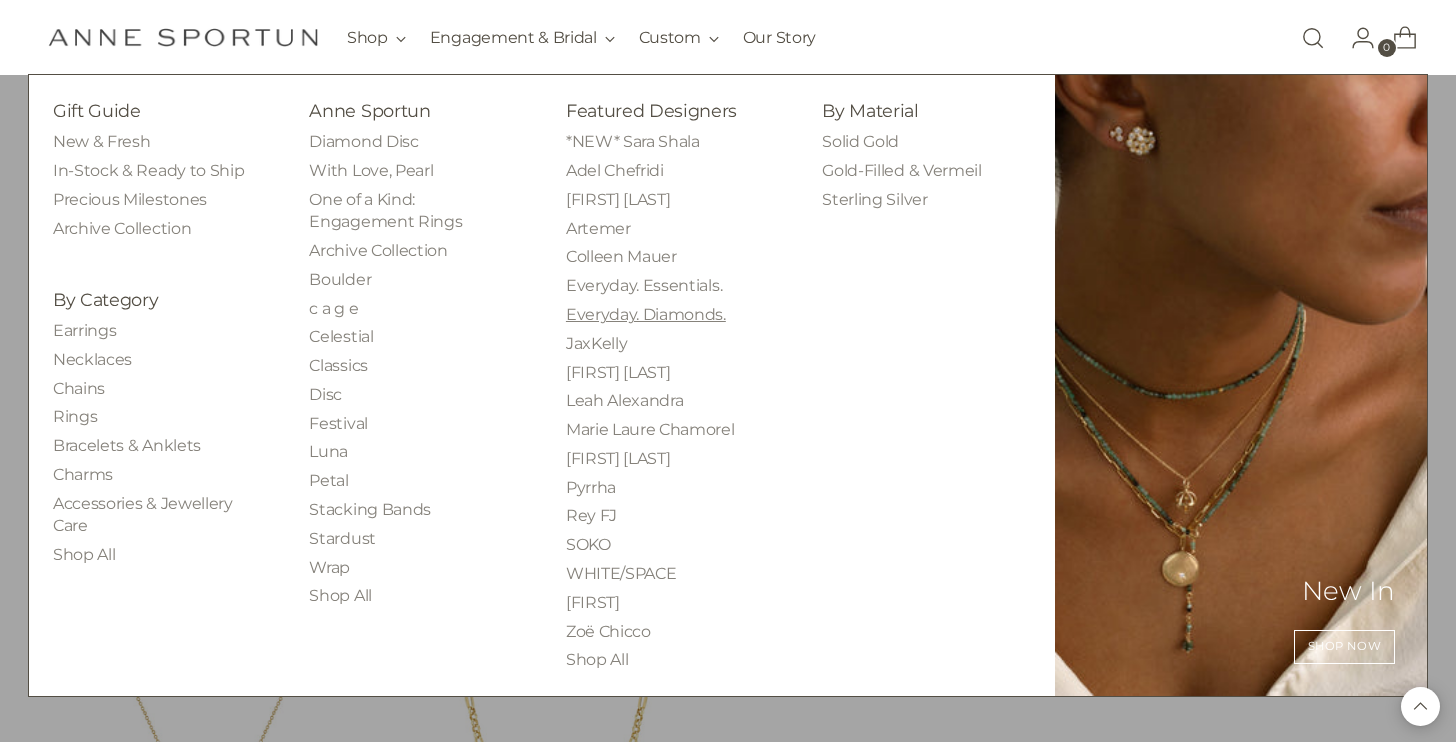 click on "Everyday. Diamonds." at bounding box center [646, 314] 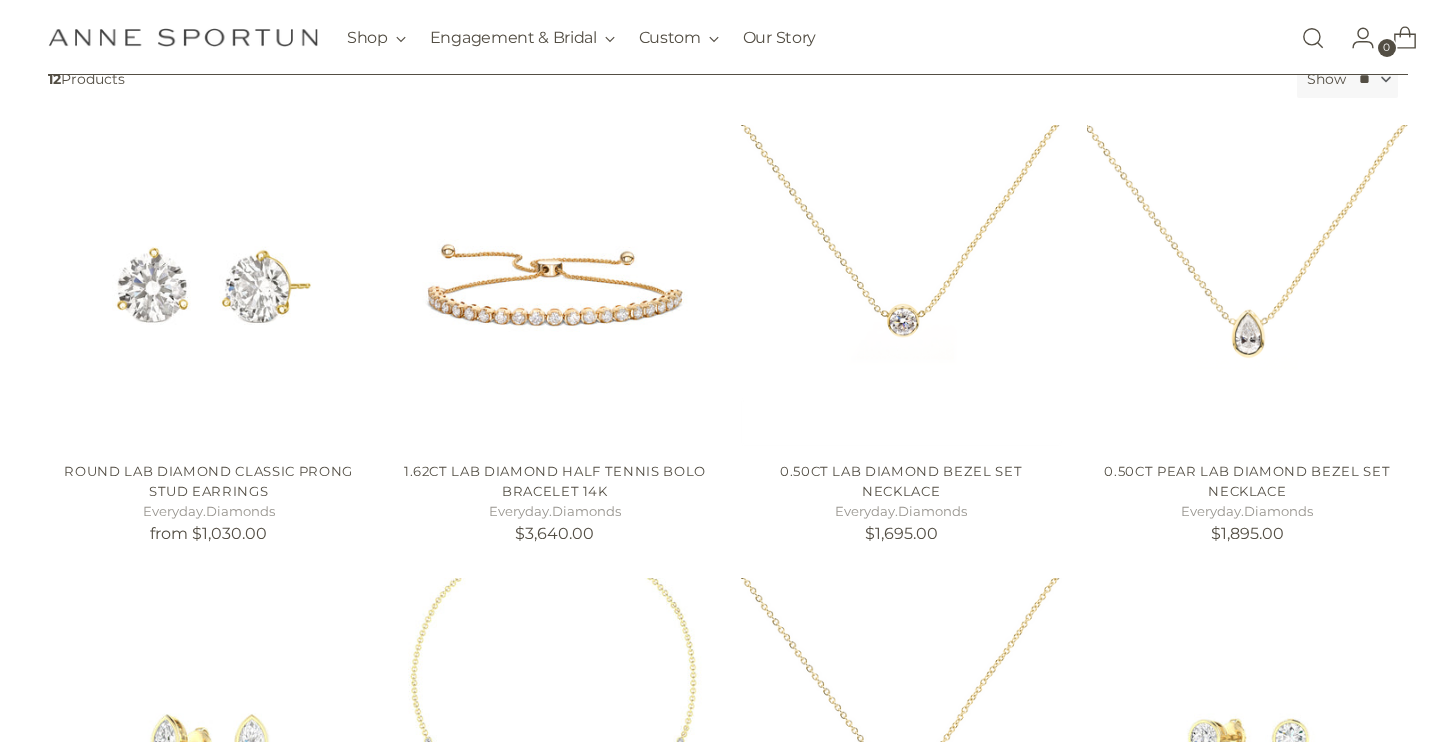 scroll, scrollTop: 397, scrollLeft: 0, axis: vertical 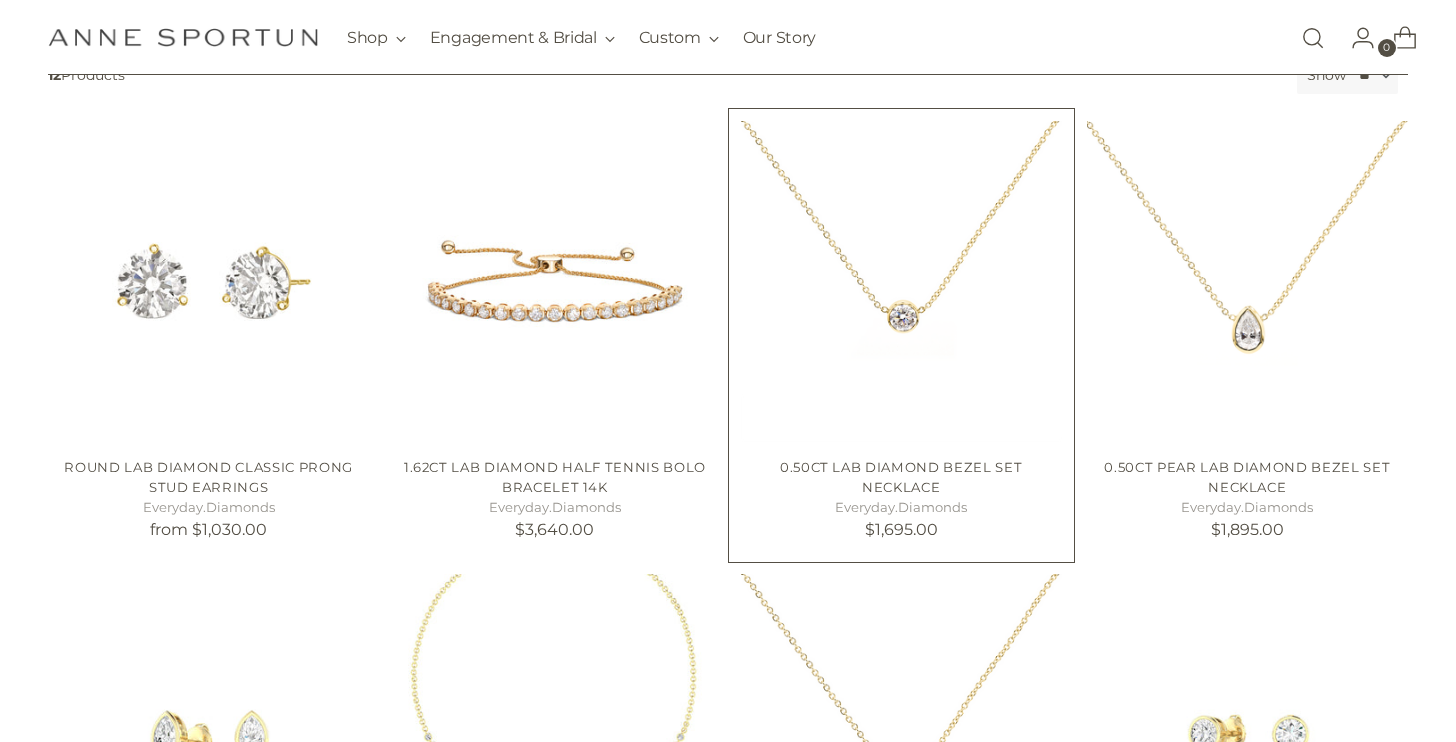 click at bounding box center [901, 281] 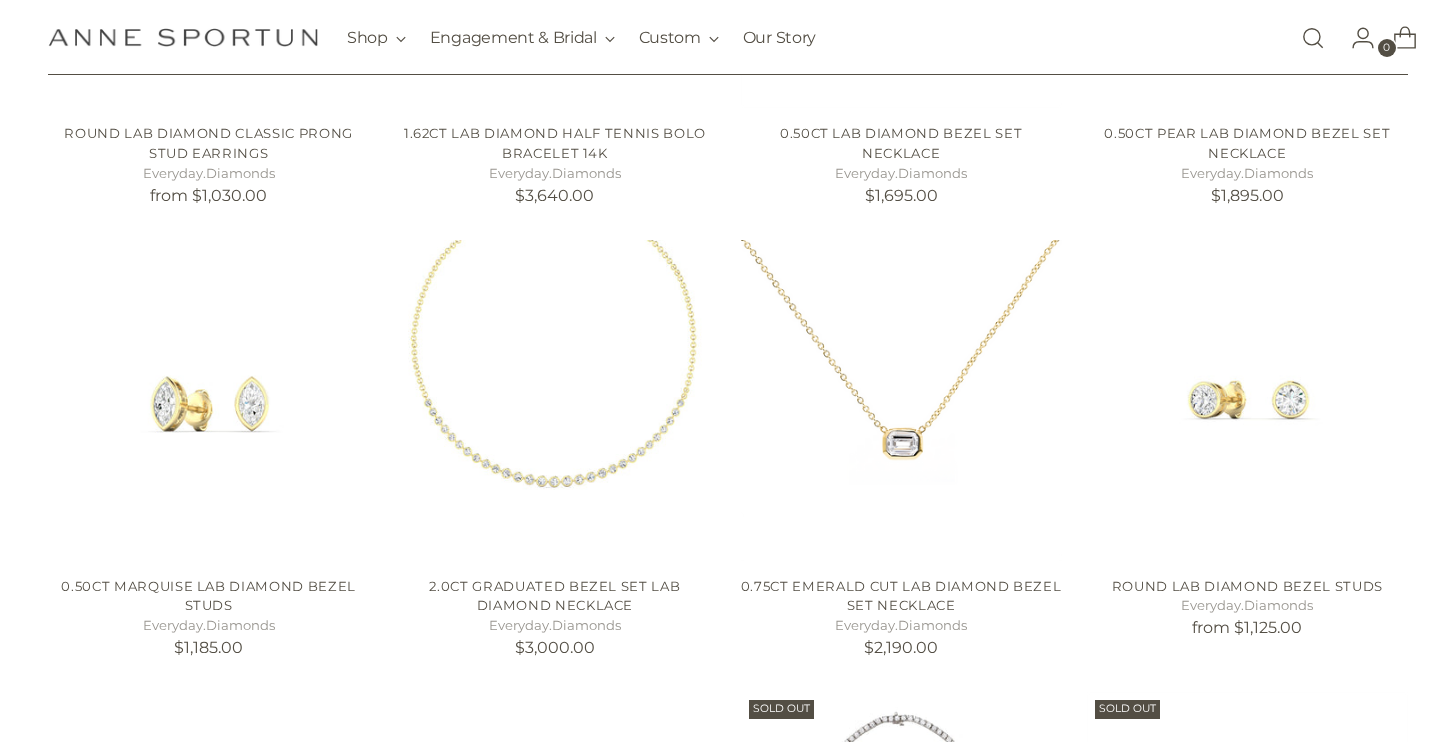 scroll, scrollTop: 758, scrollLeft: 0, axis: vertical 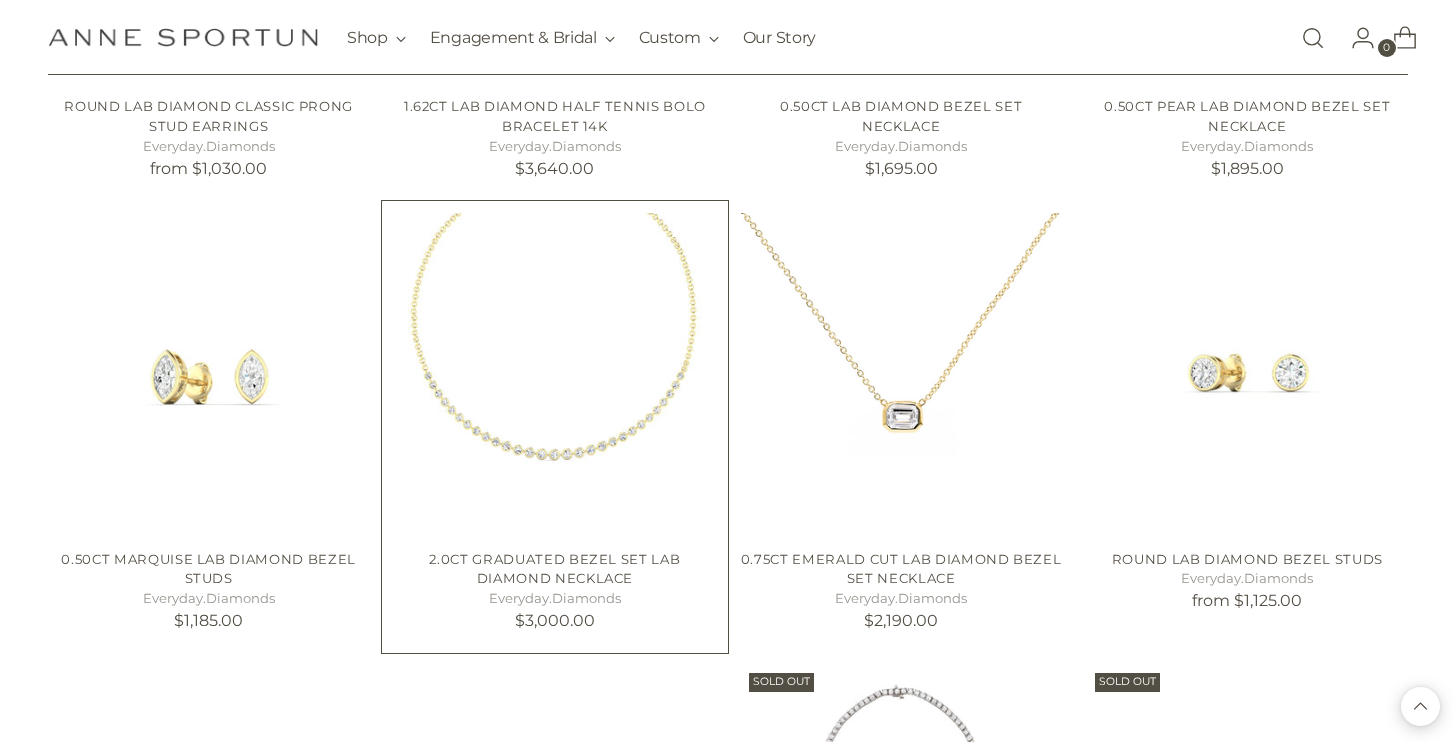 click at bounding box center [0, 0] 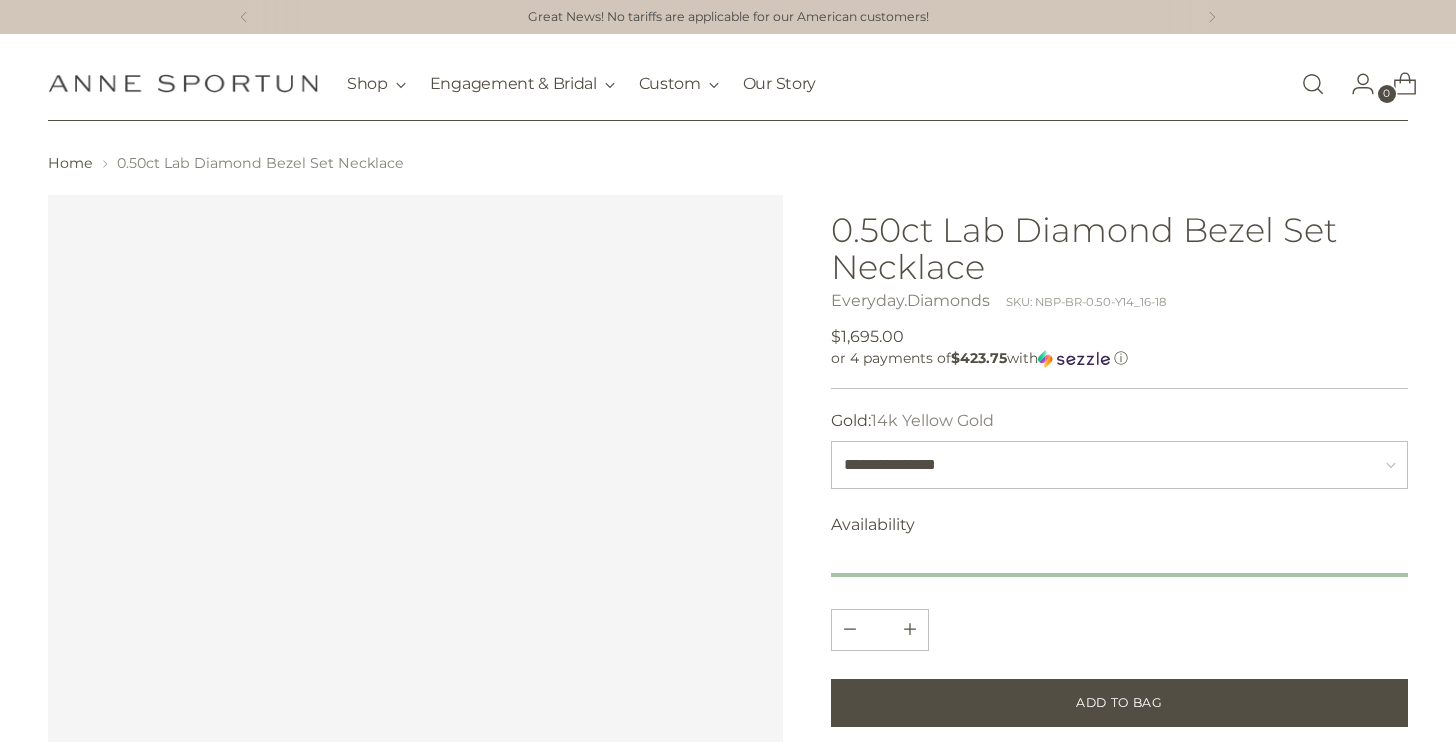 scroll, scrollTop: 0, scrollLeft: 0, axis: both 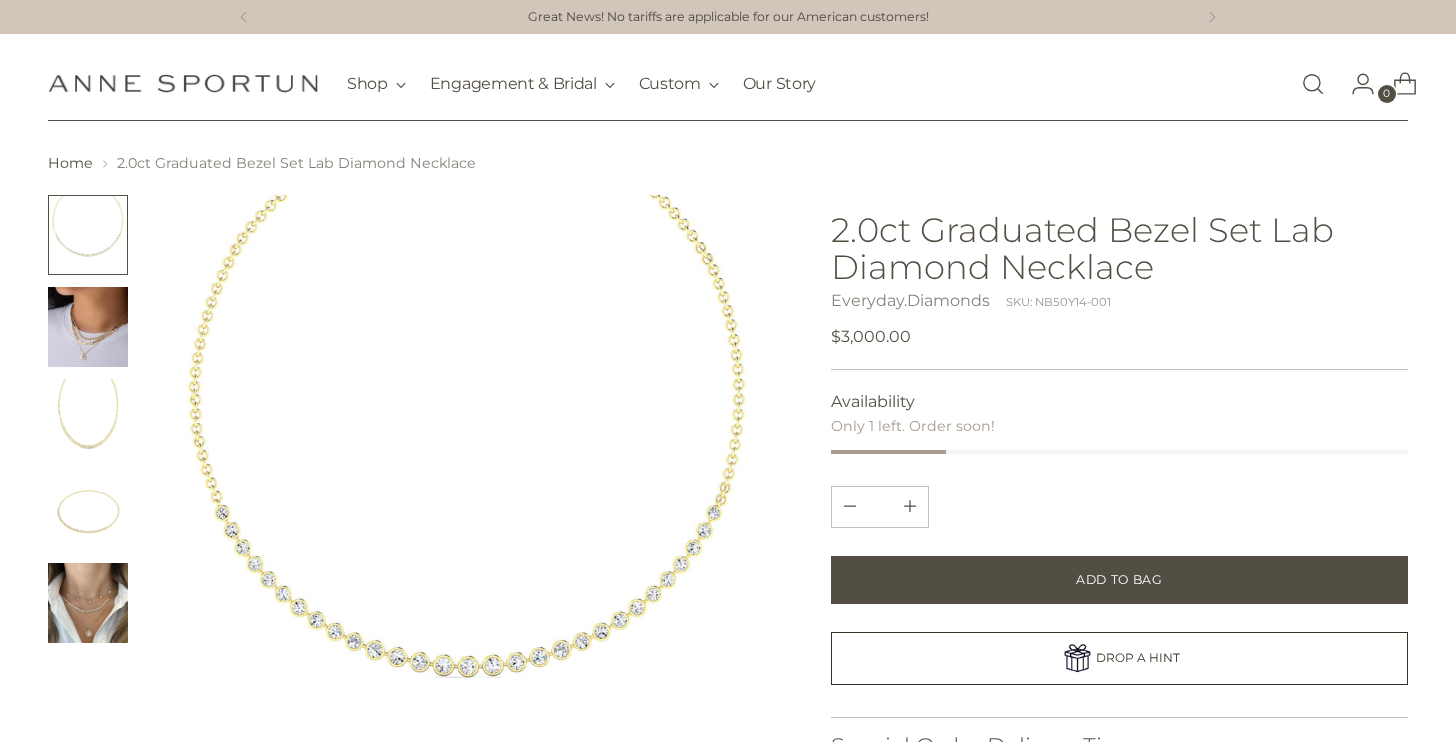 click at bounding box center [88, 419] 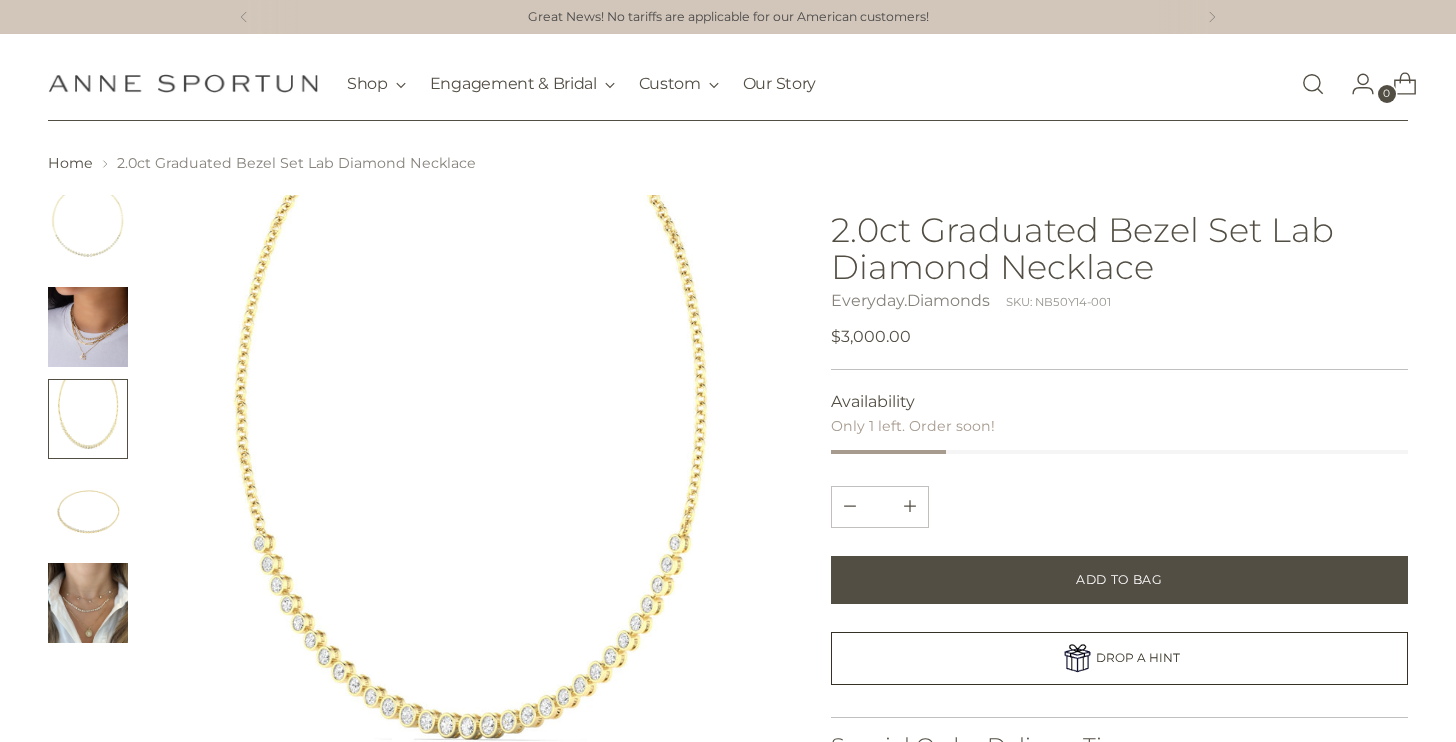 click at bounding box center [88, 603] 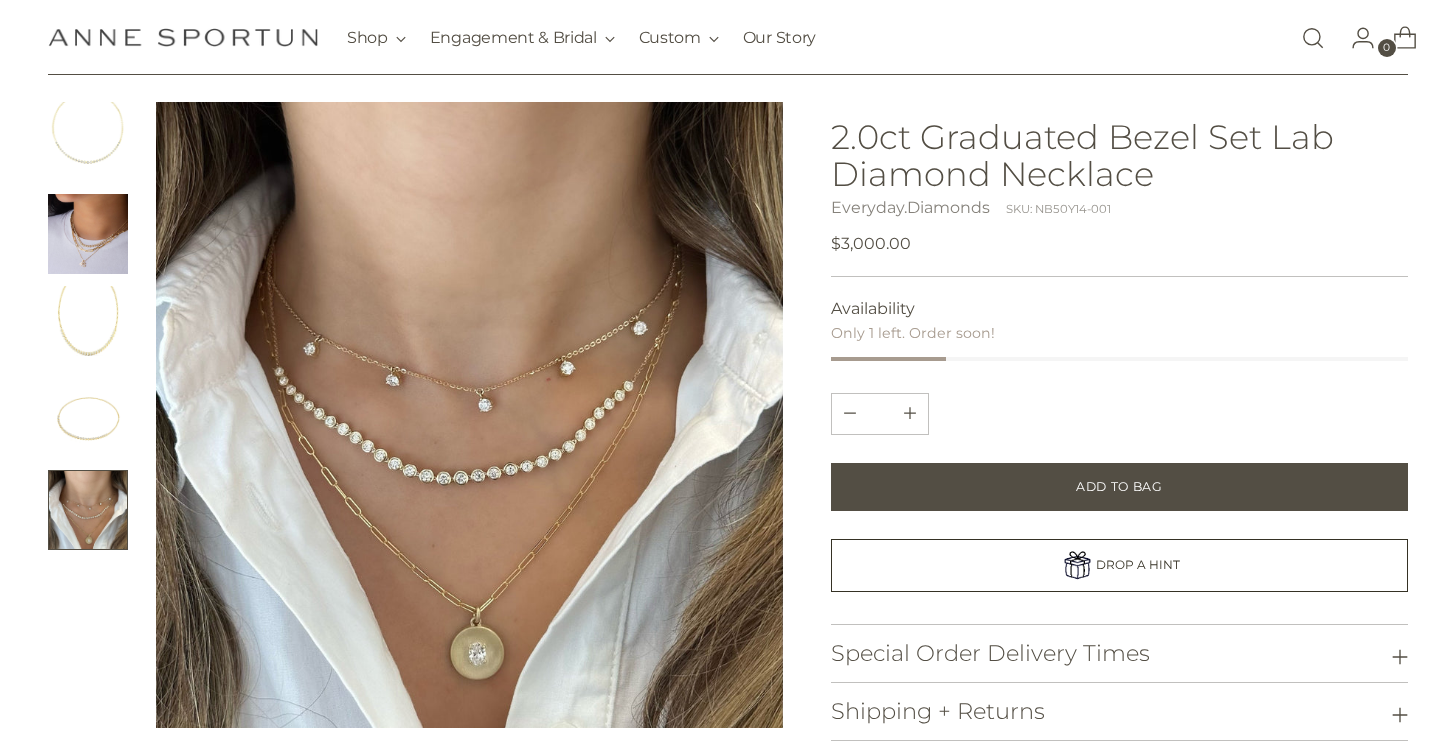 scroll, scrollTop: 106, scrollLeft: 0, axis: vertical 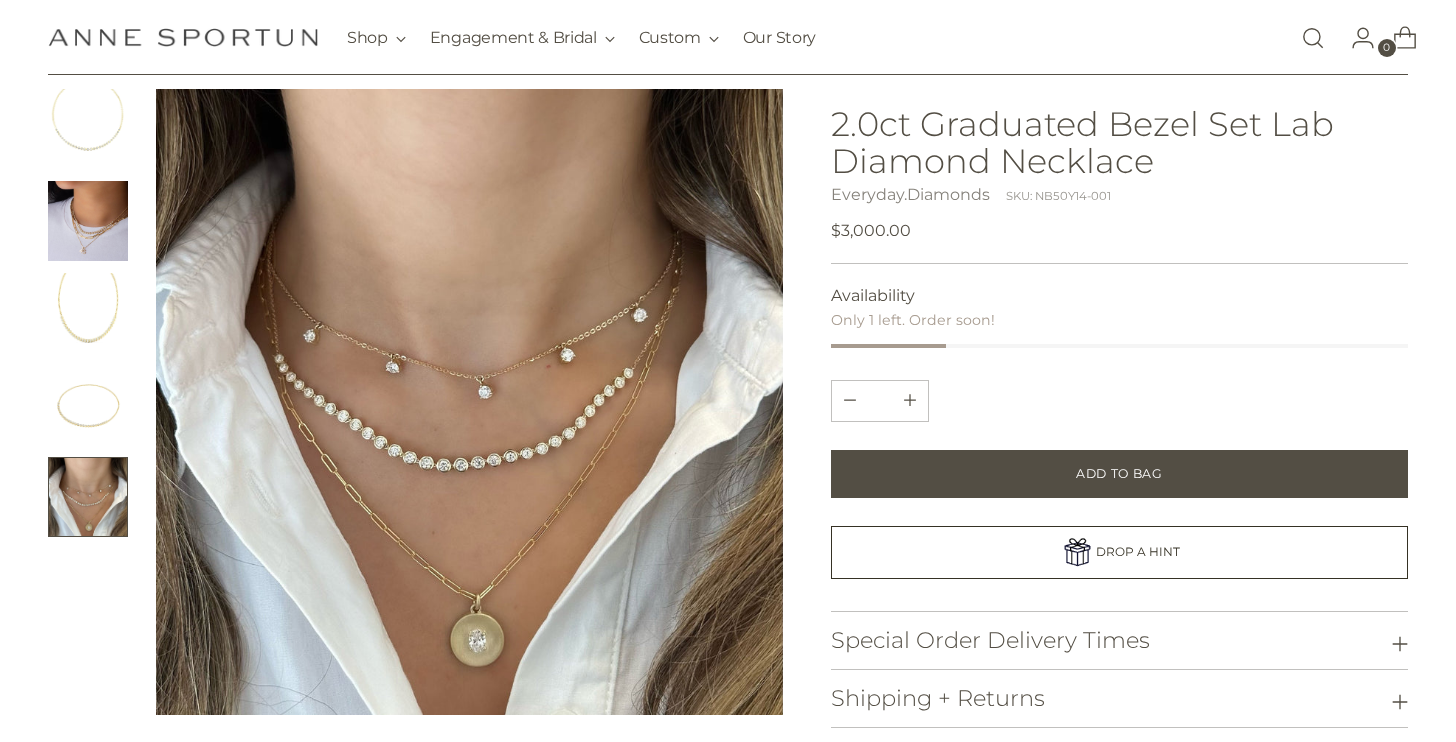 click at bounding box center (1313, 38) 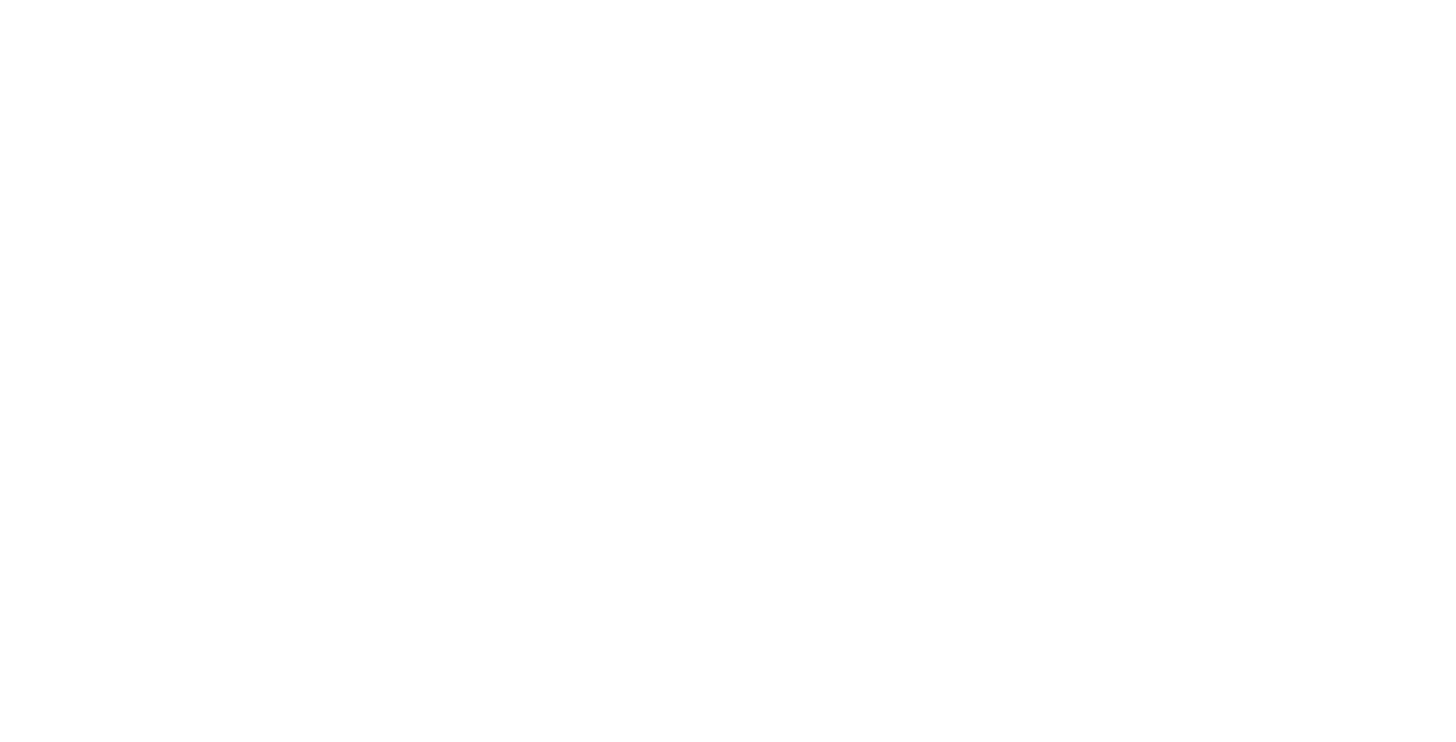 scroll, scrollTop: 0, scrollLeft: 0, axis: both 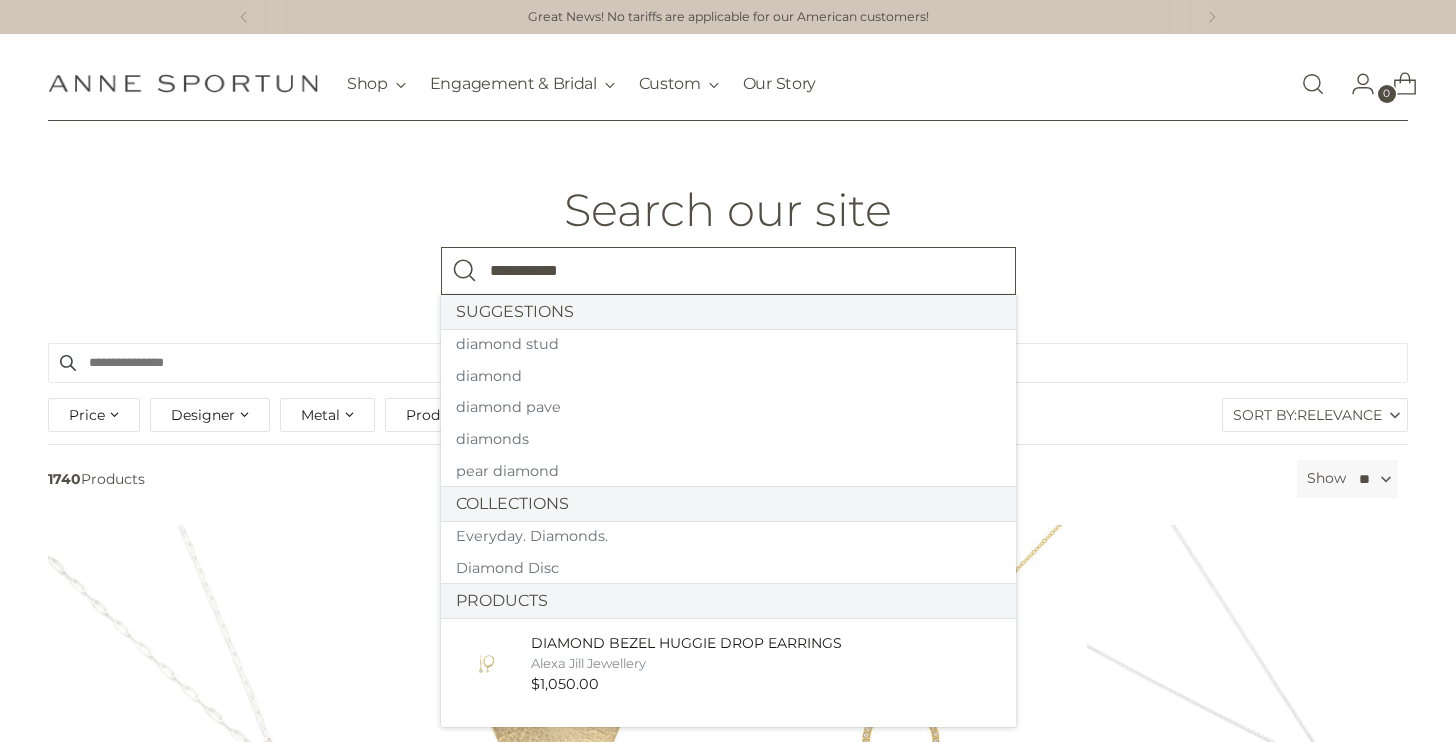type on "**********" 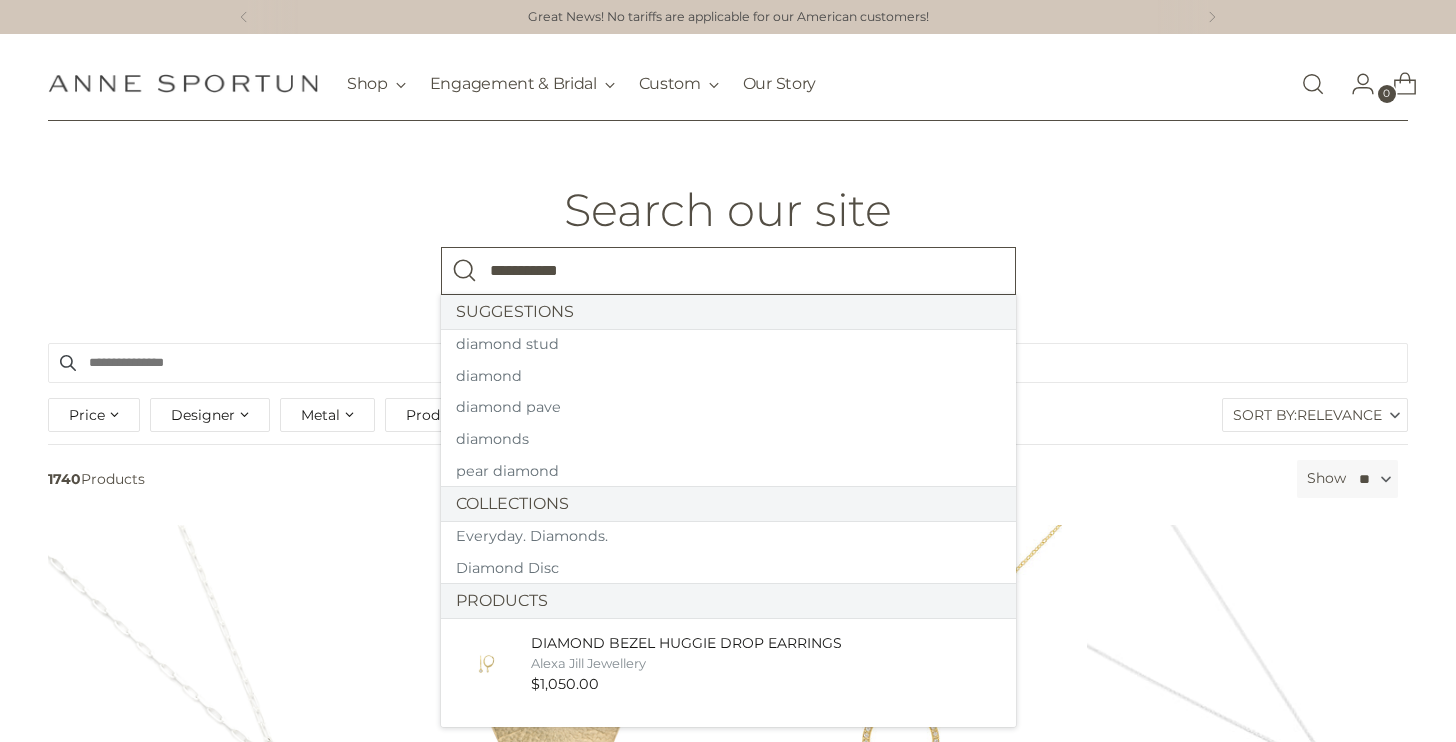click at bounding box center [465, 271] 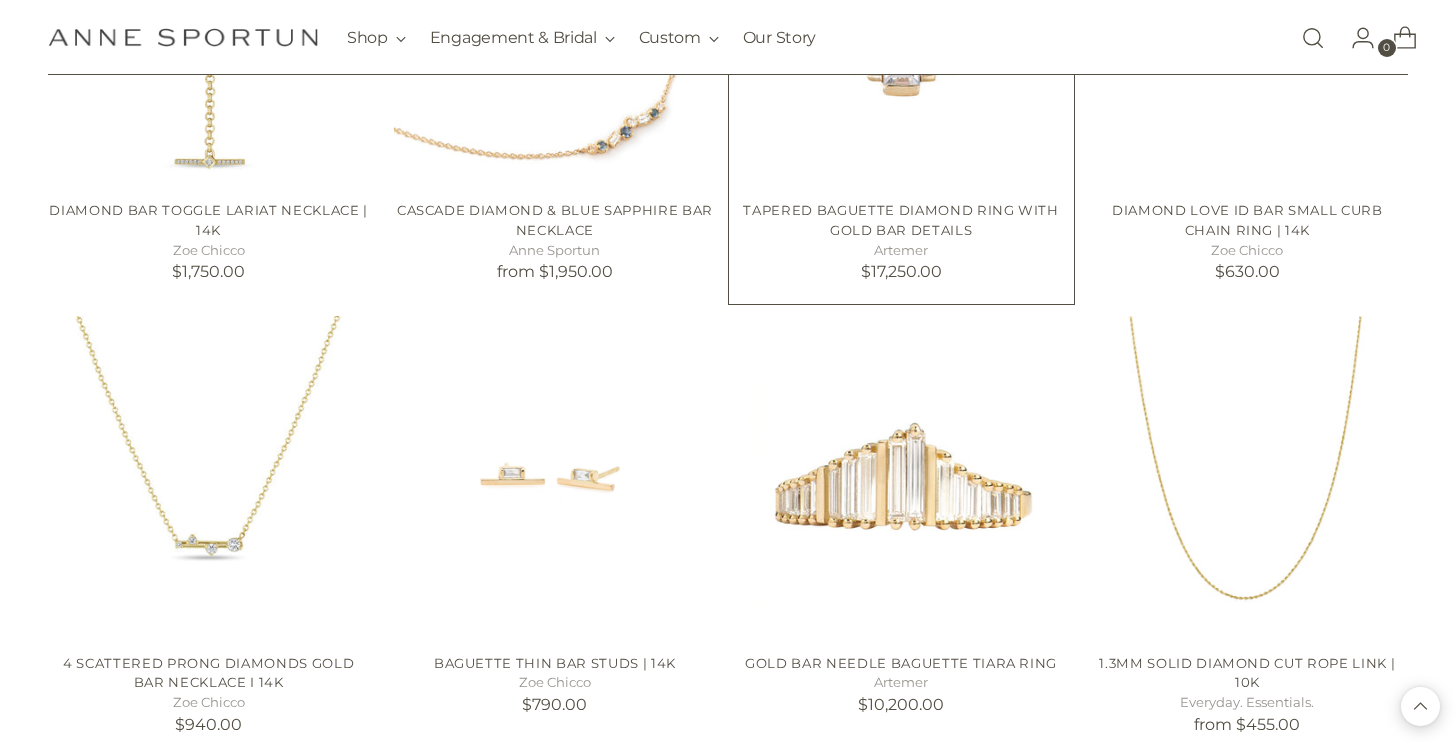 scroll, scrollTop: 1549, scrollLeft: 0, axis: vertical 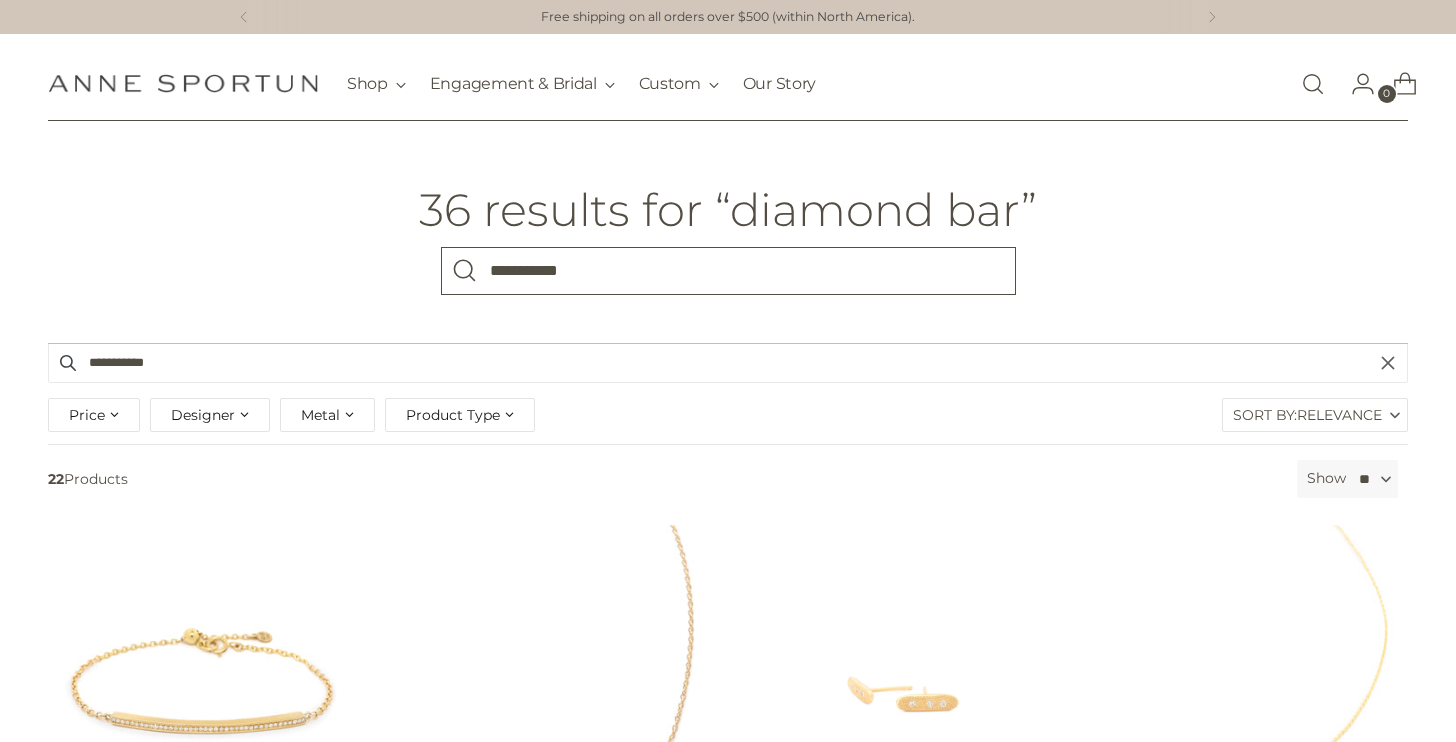 click on "**********" at bounding box center (728, 271) 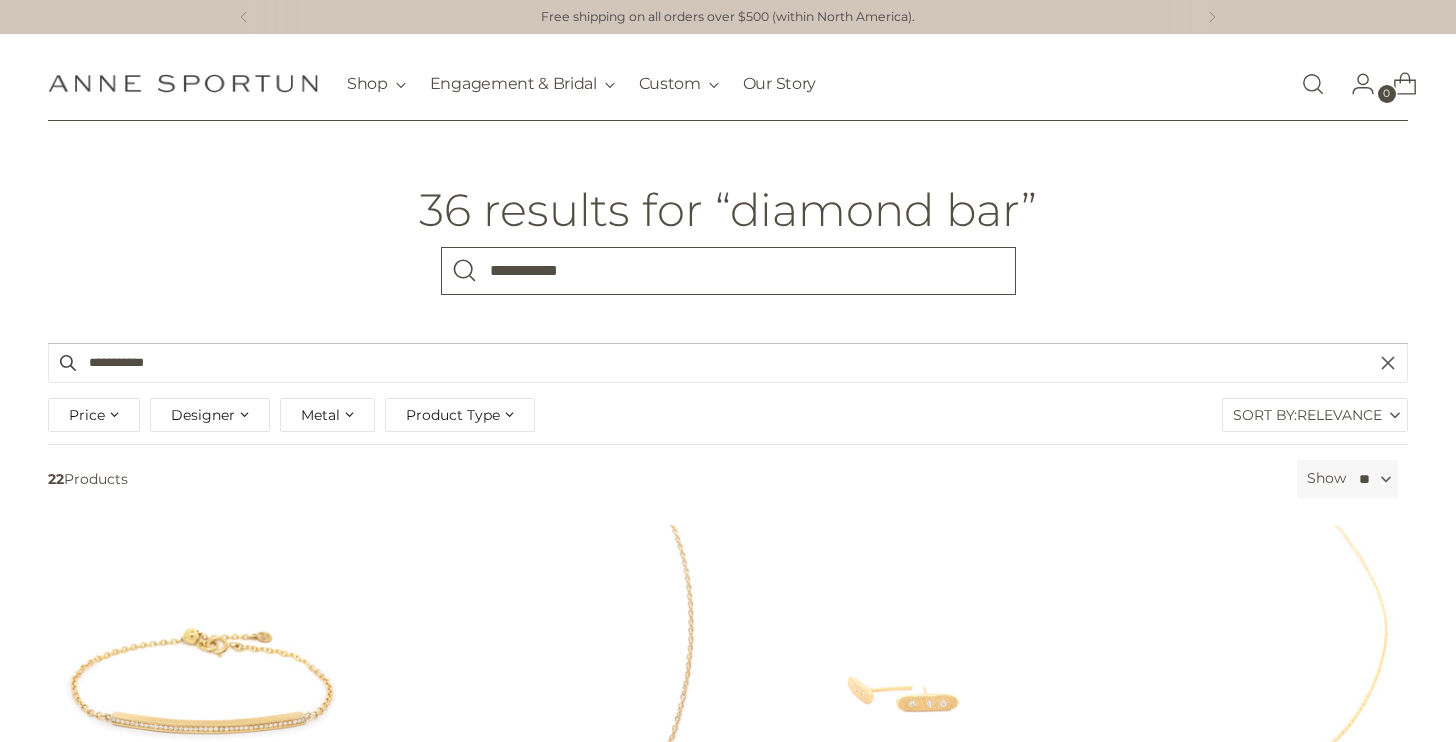 click on "**********" at bounding box center [728, 271] 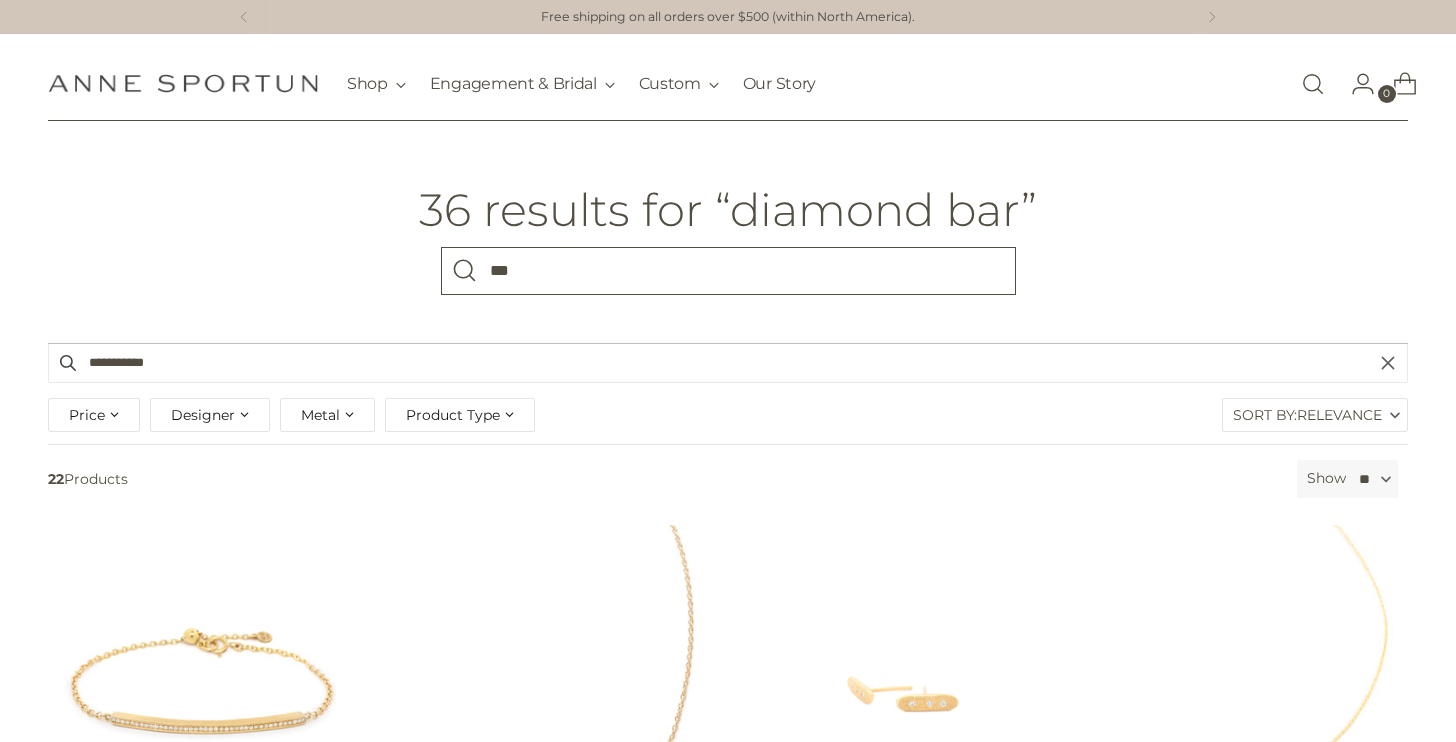 type on "***" 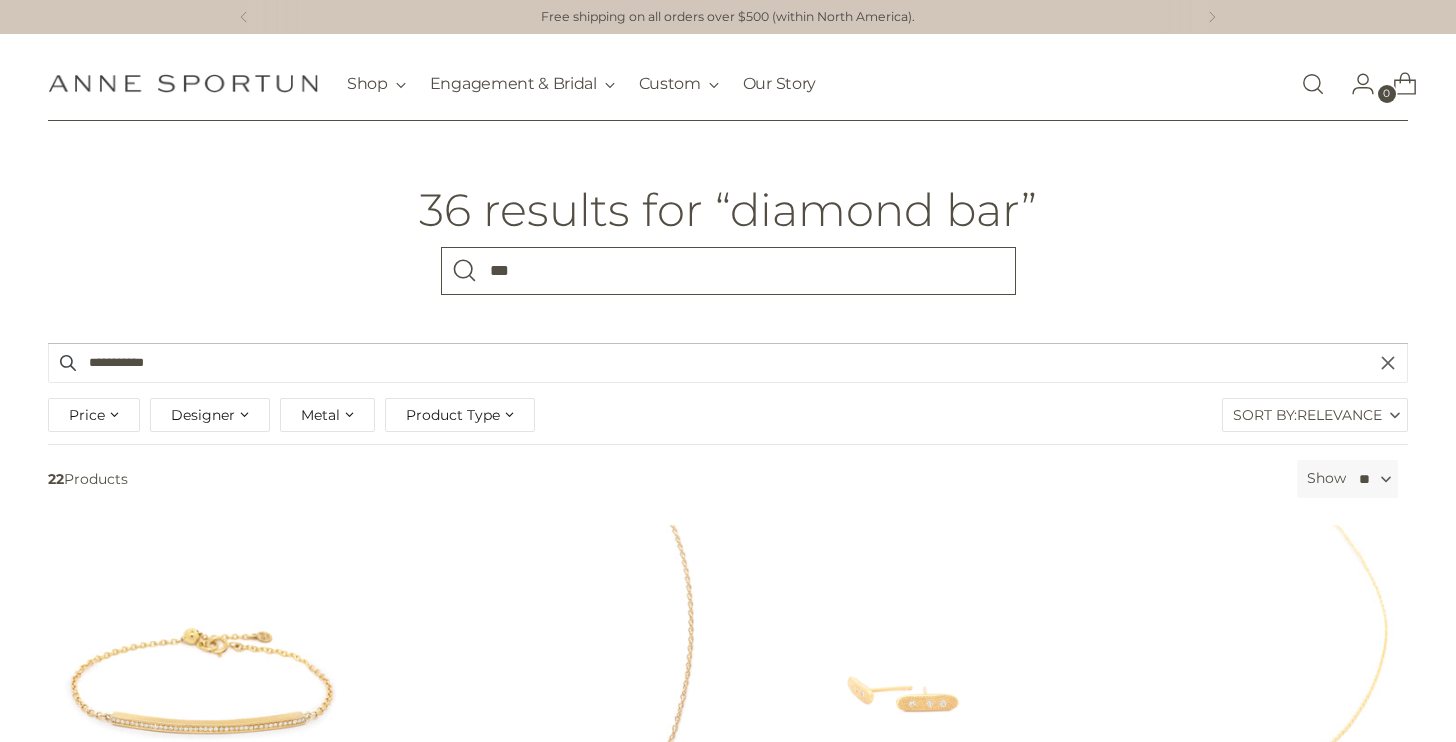 click at bounding box center (465, 271) 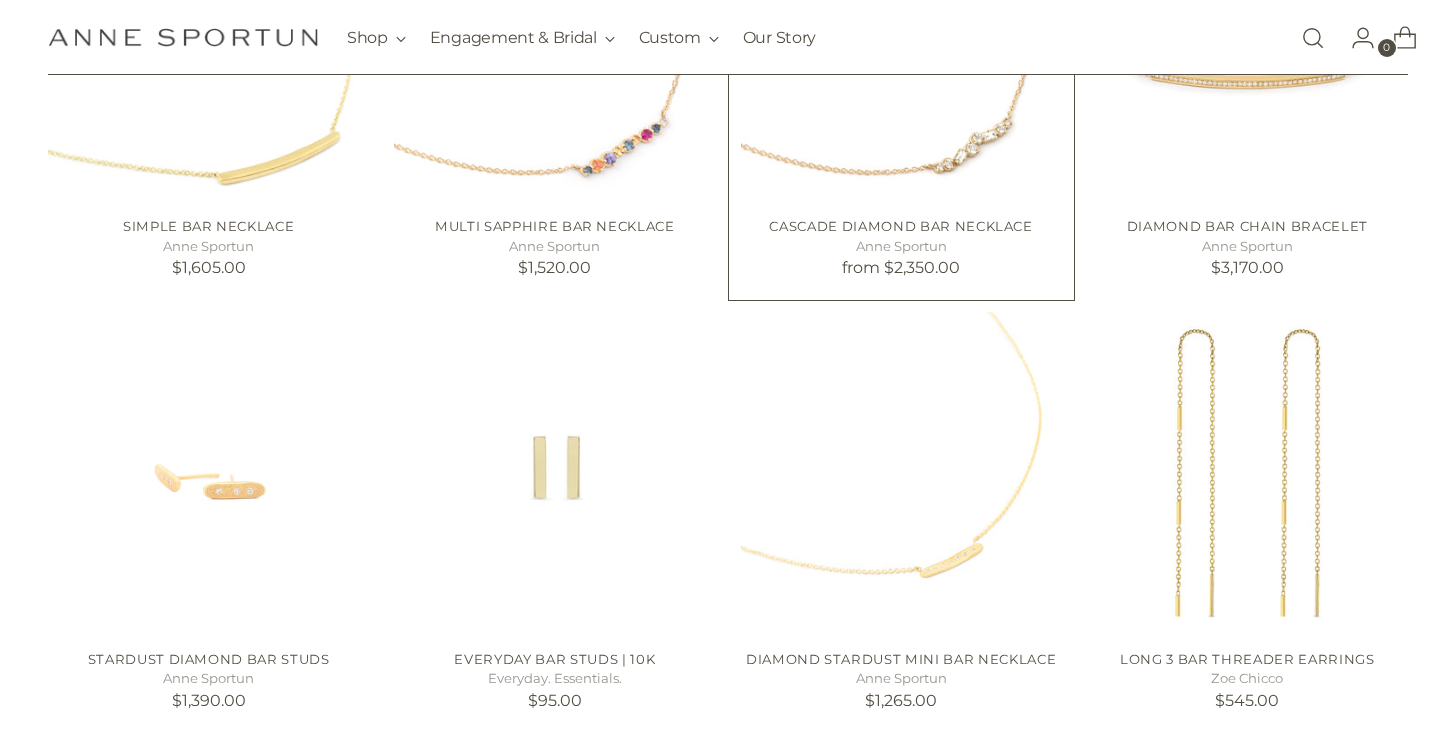 scroll, scrollTop: 669, scrollLeft: 0, axis: vertical 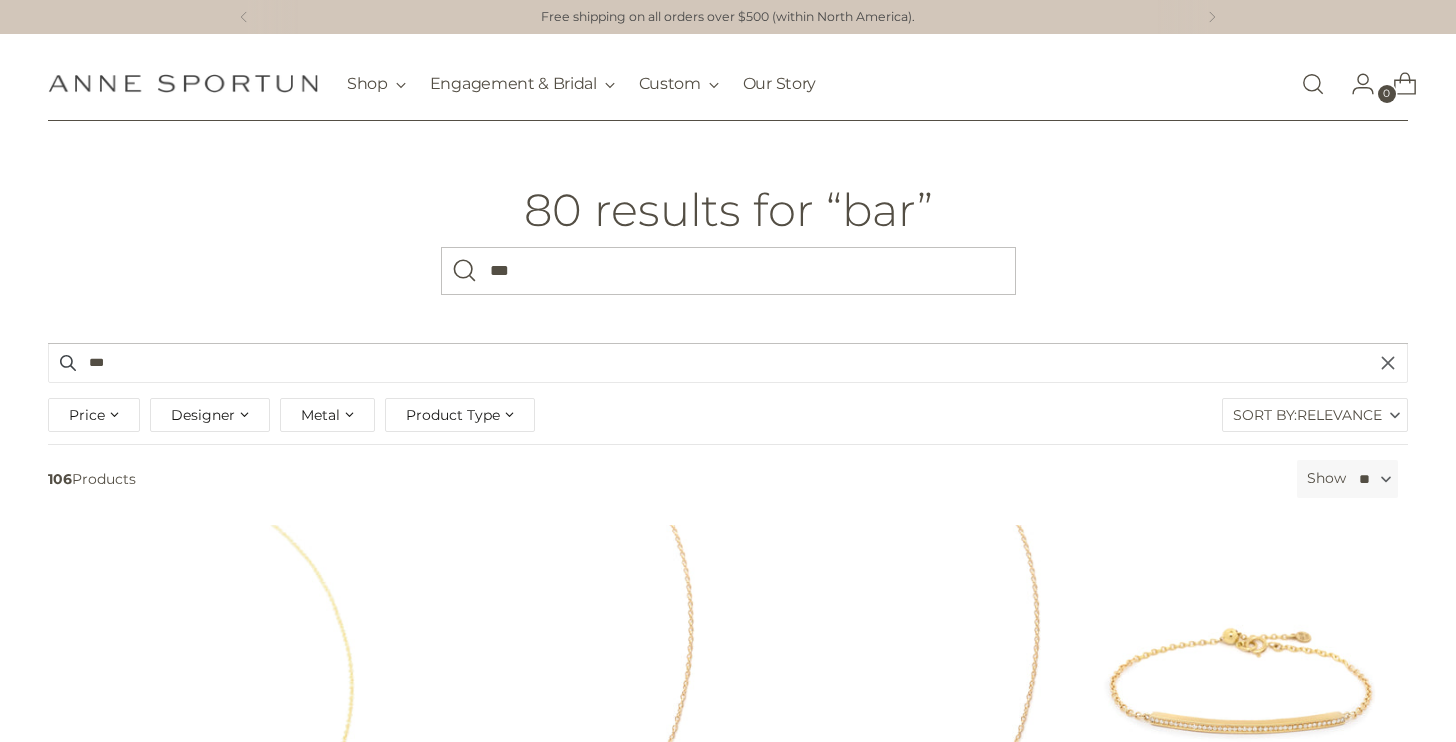 click on "Sort By:  Relevance" at bounding box center (1315, 415) 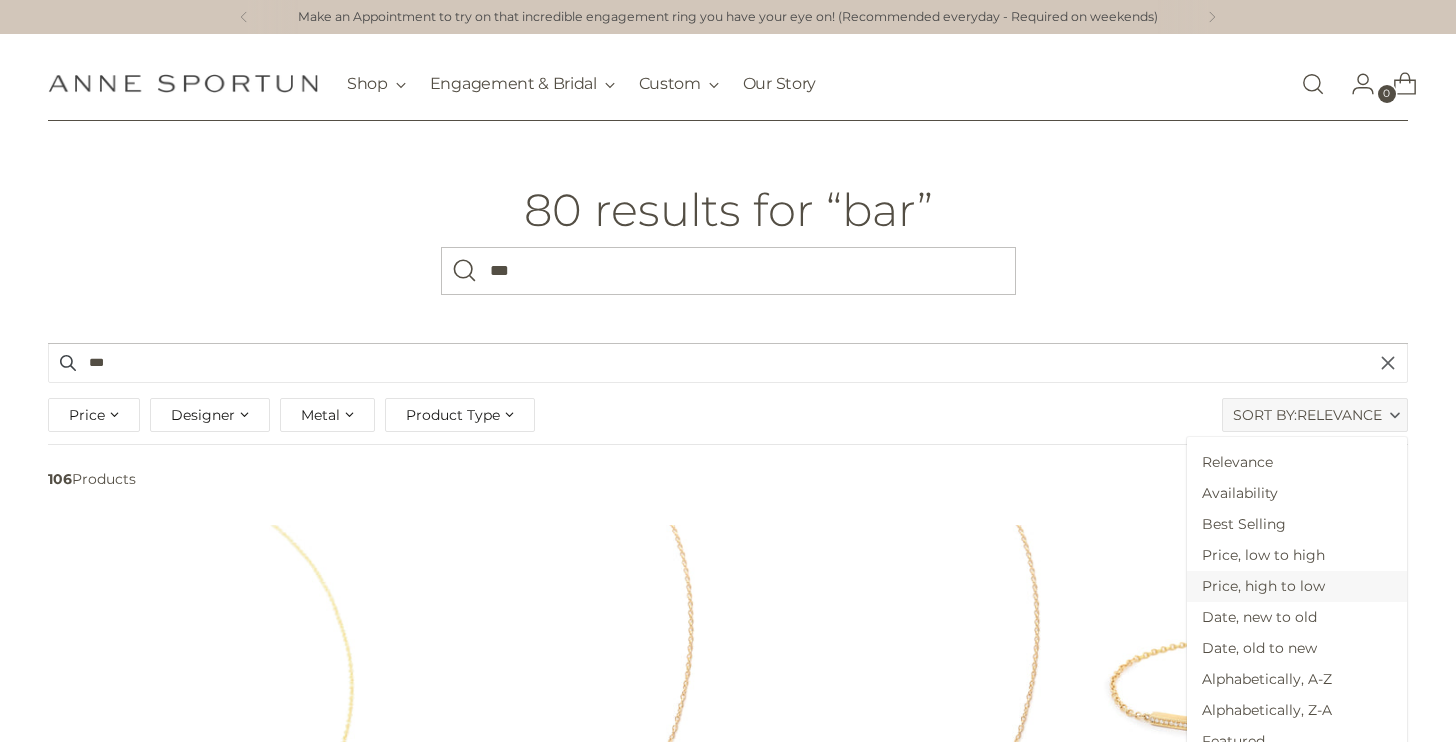 click on "Price, high to low" at bounding box center [1297, 586] 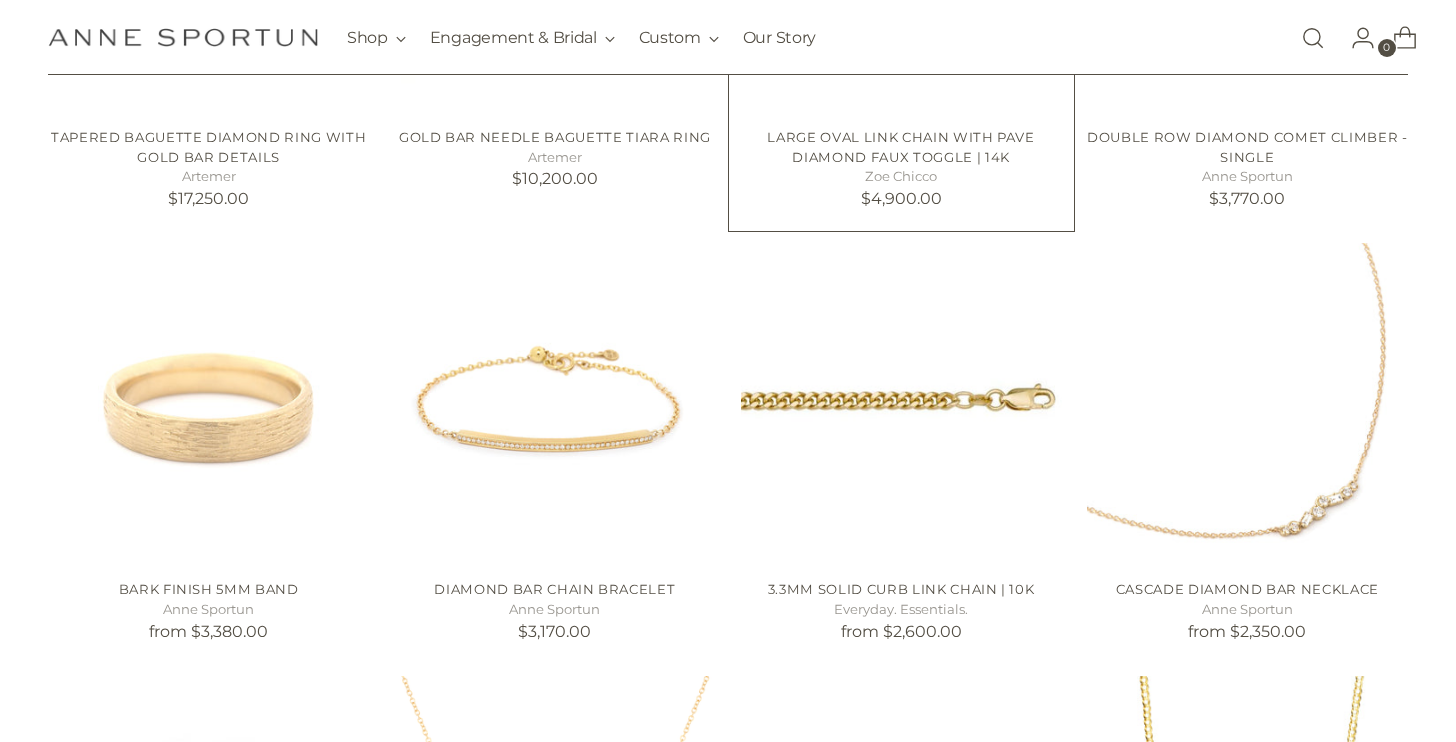 scroll, scrollTop: 736, scrollLeft: 0, axis: vertical 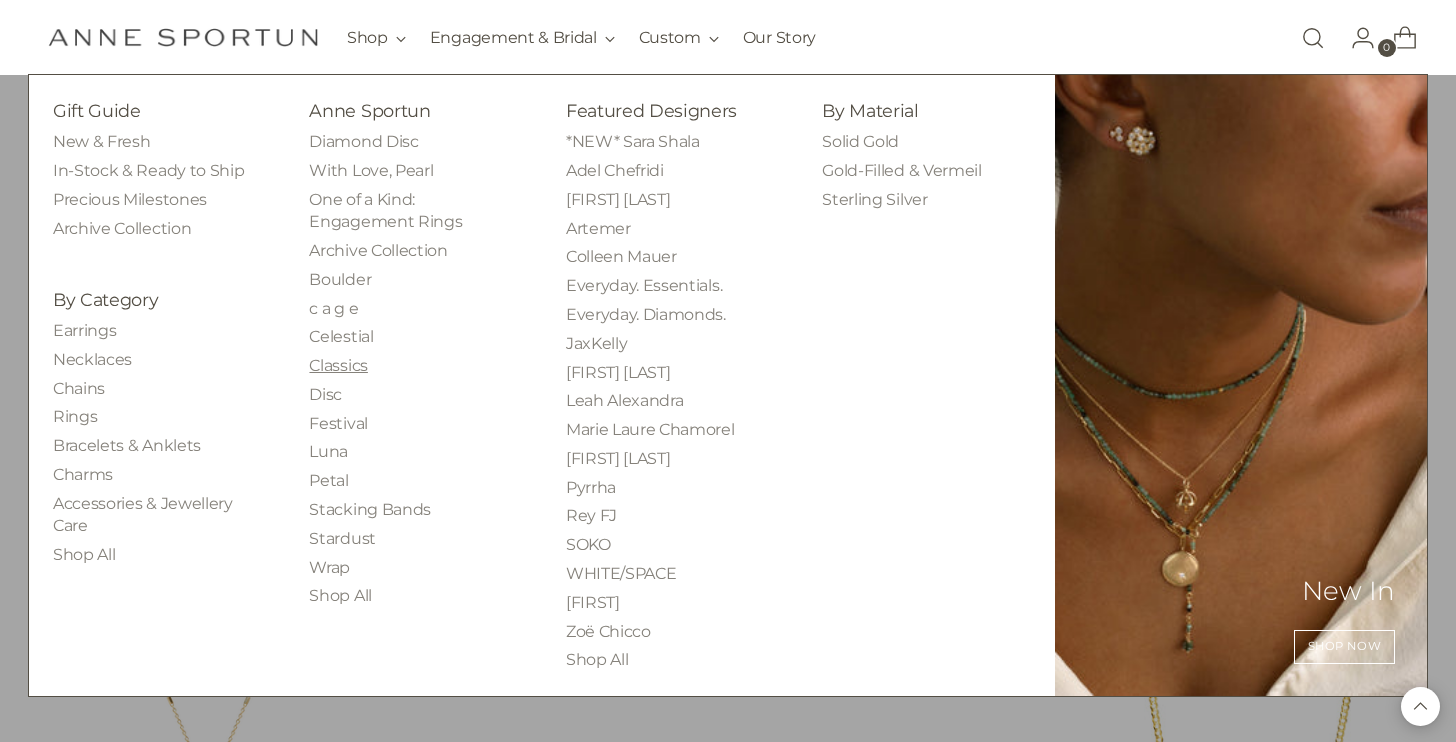 click on "Classics" at bounding box center [338, 365] 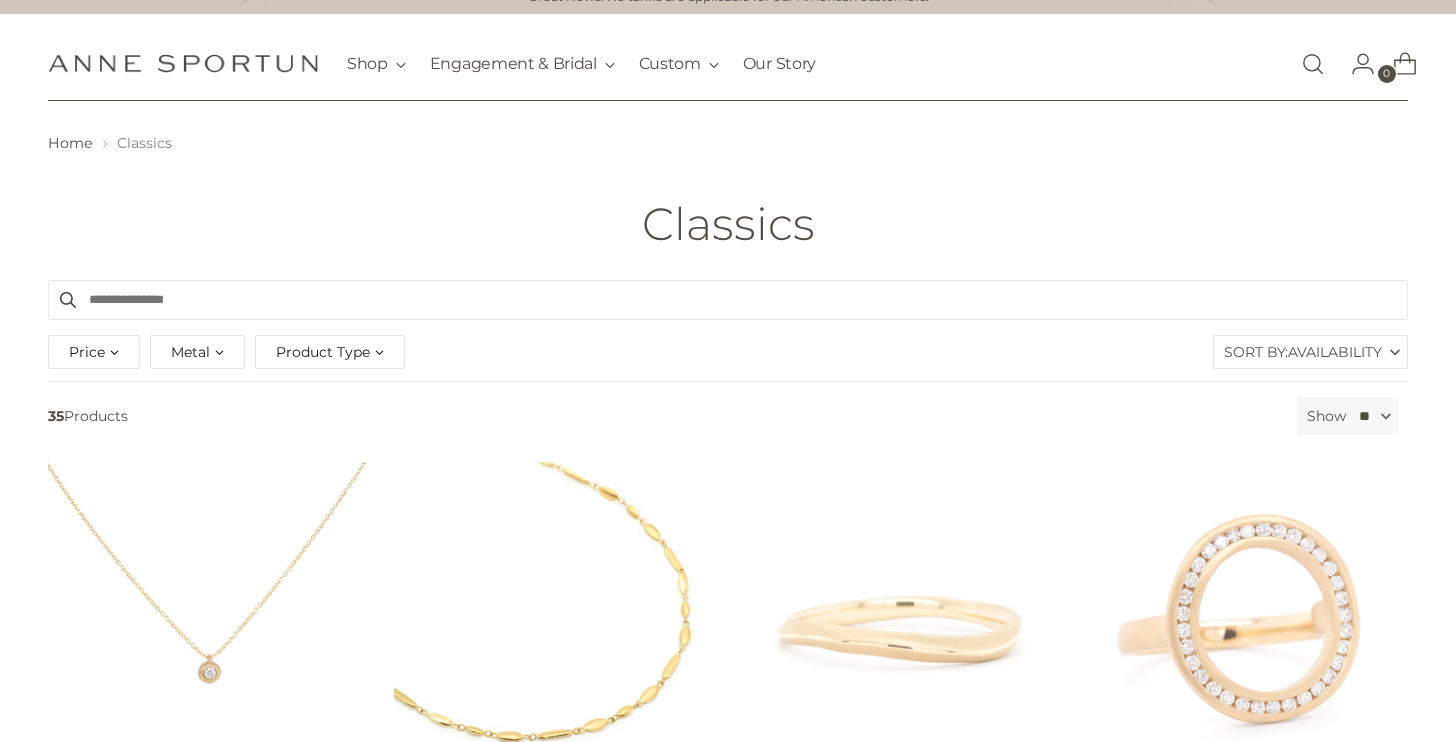 scroll, scrollTop: 26, scrollLeft: 0, axis: vertical 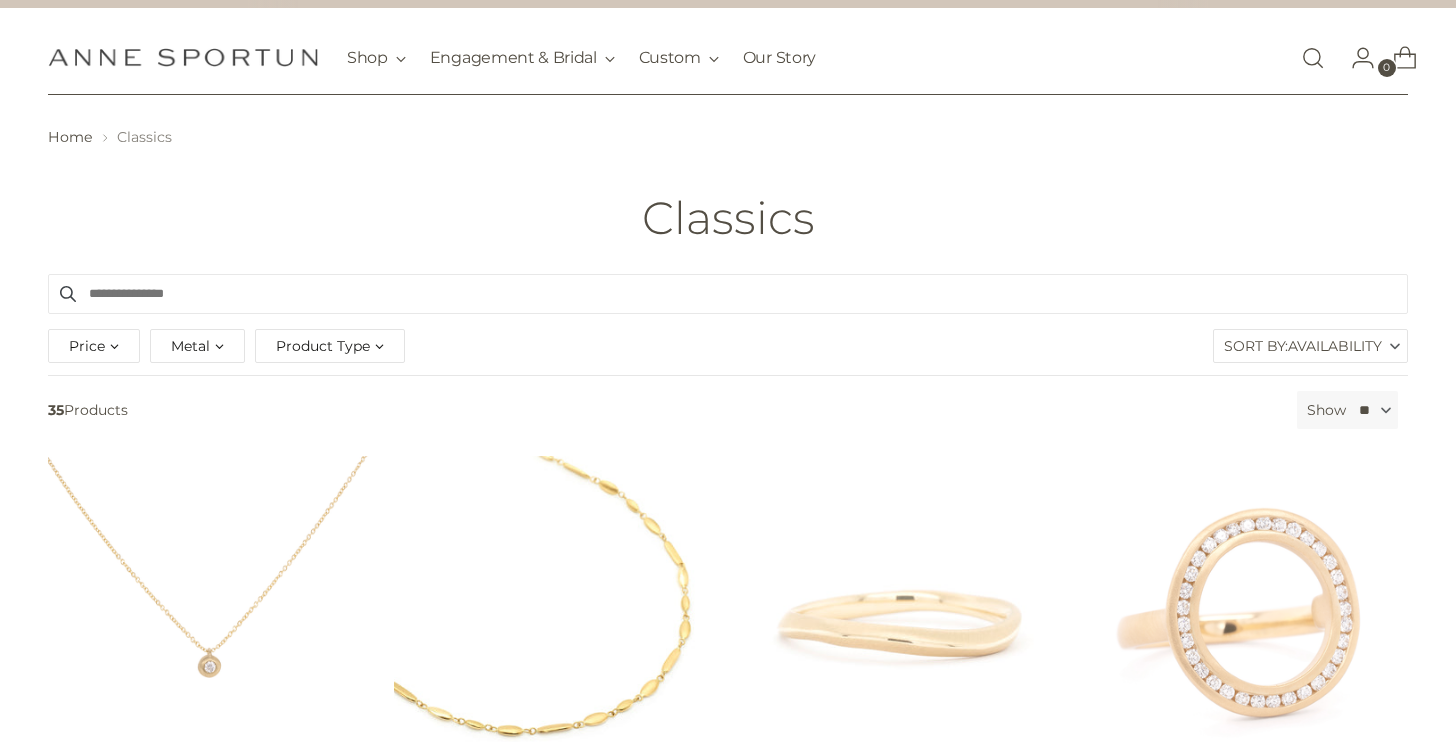 click on "Product Type" at bounding box center [330, 346] 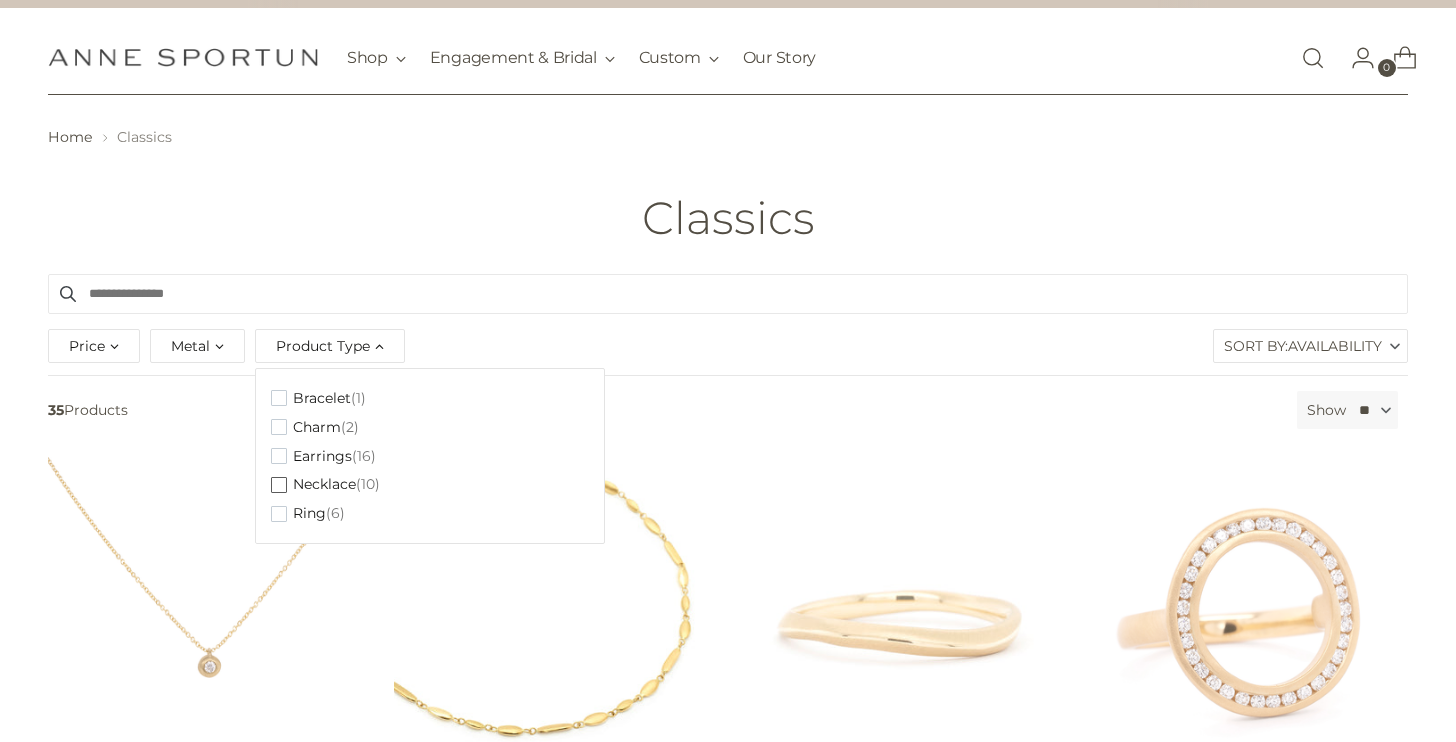 click on "Necklace" at bounding box center [324, 484] 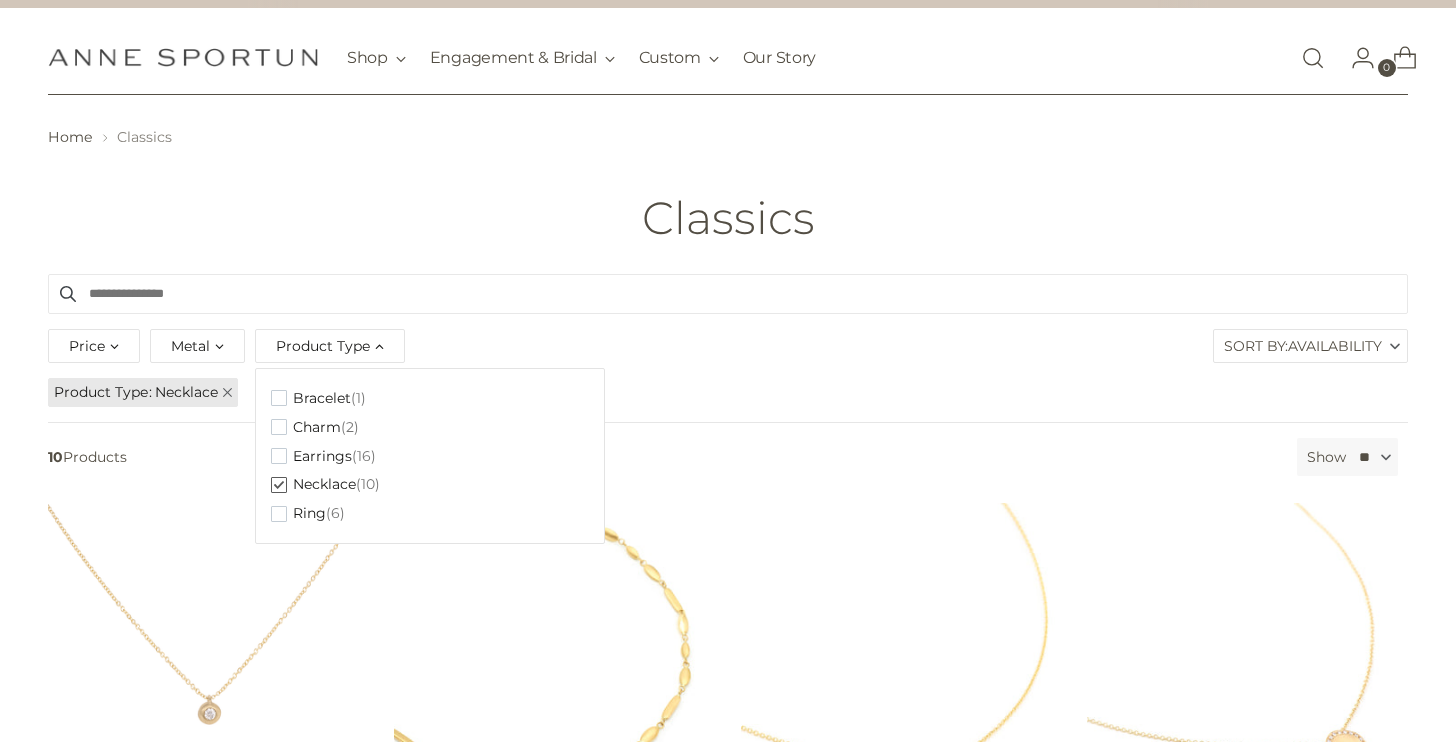 click on "Home
Classics
Classics" at bounding box center [728, 184] 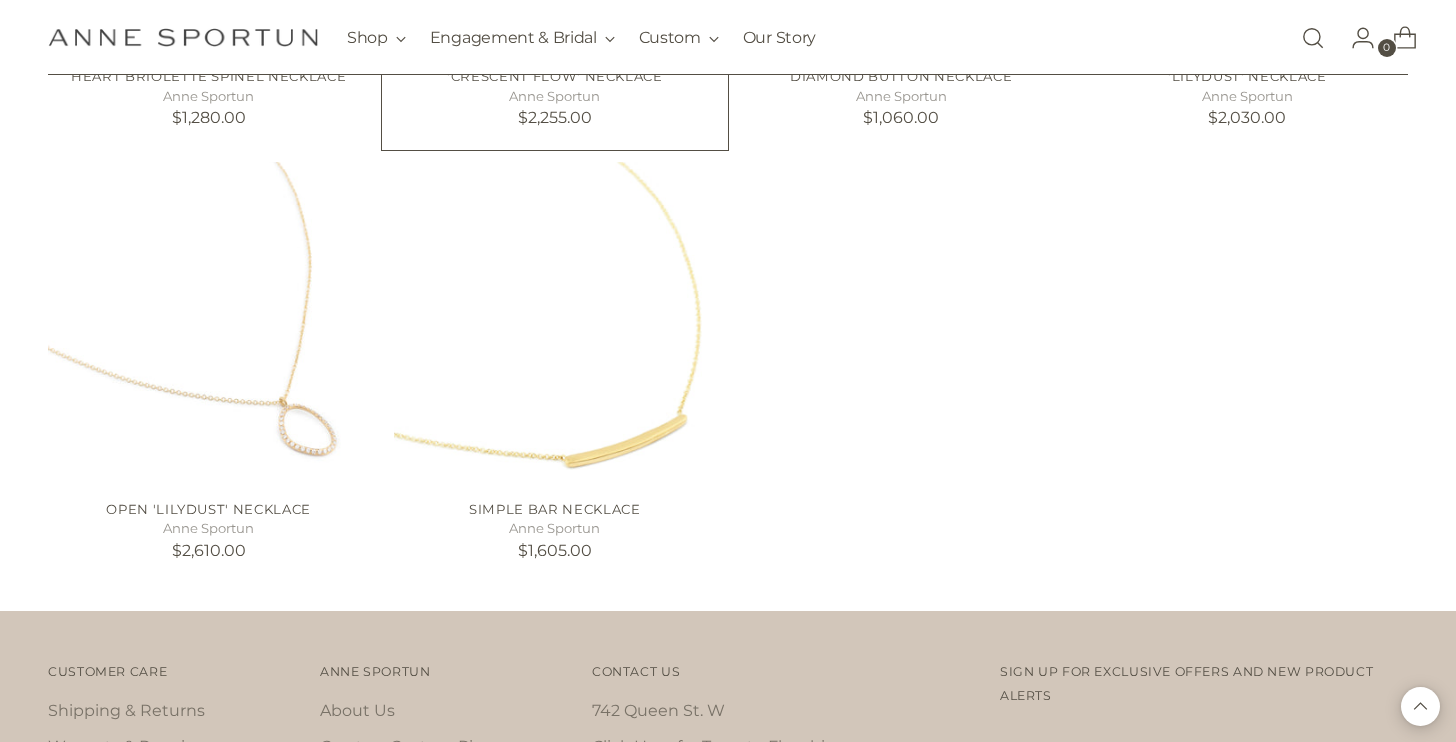 scroll, scrollTop: 1234, scrollLeft: 0, axis: vertical 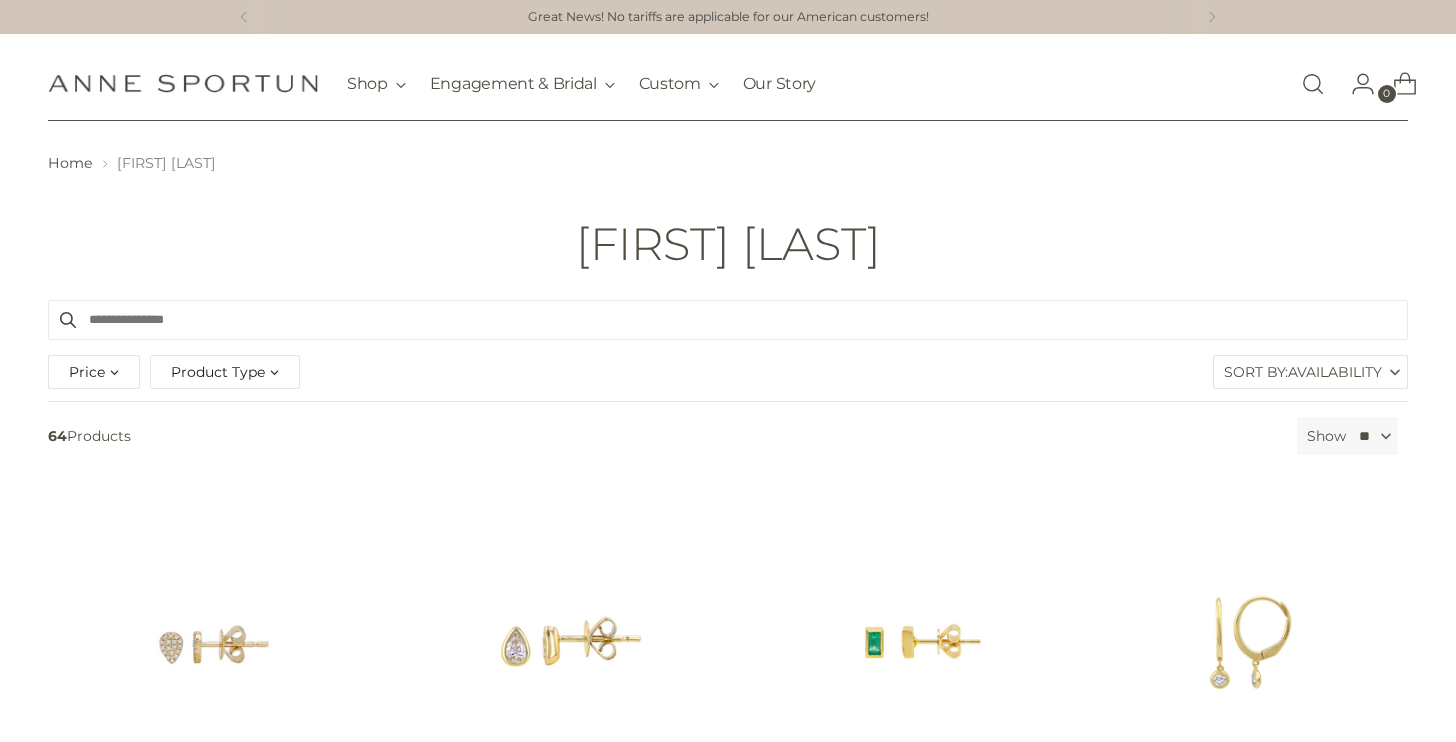 click at bounding box center [1313, 84] 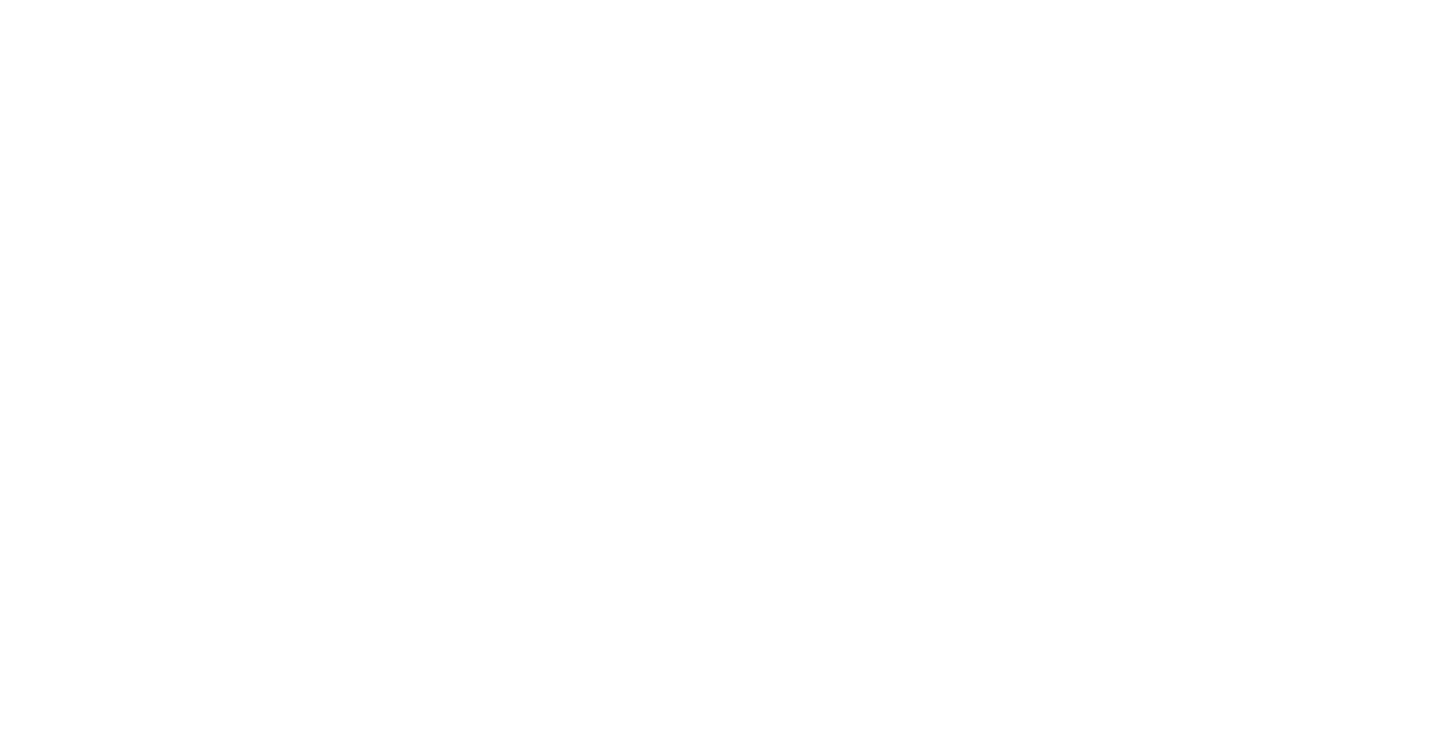 scroll, scrollTop: 0, scrollLeft: 0, axis: both 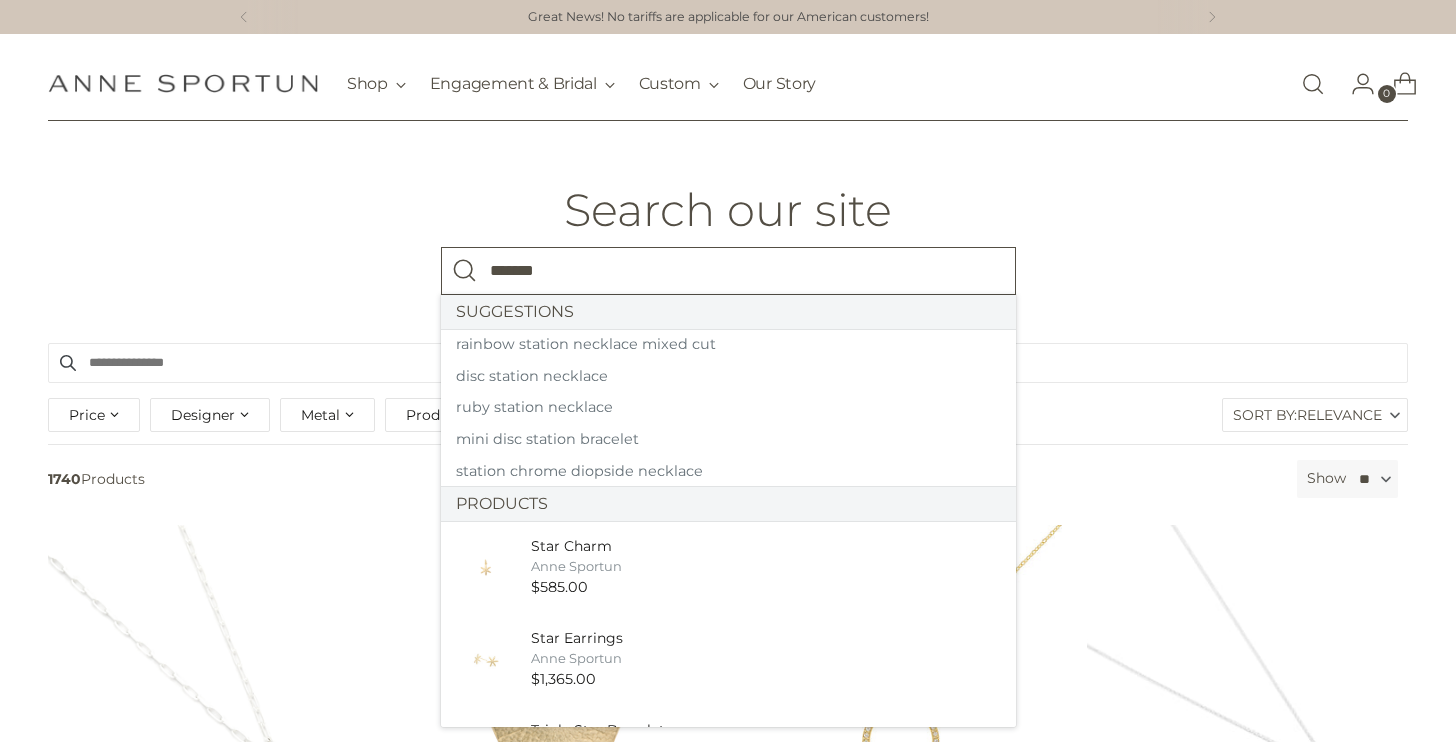 type on "*******" 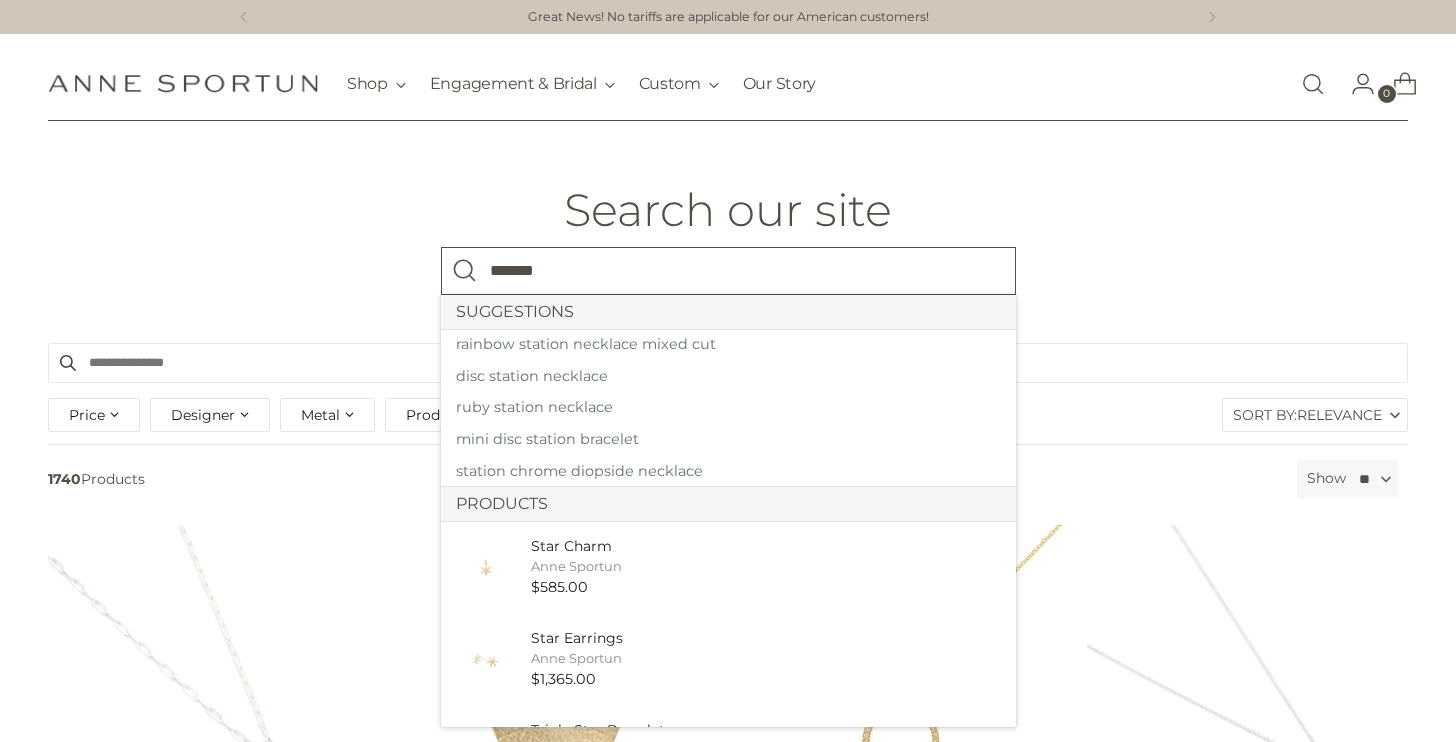 click at bounding box center (465, 271) 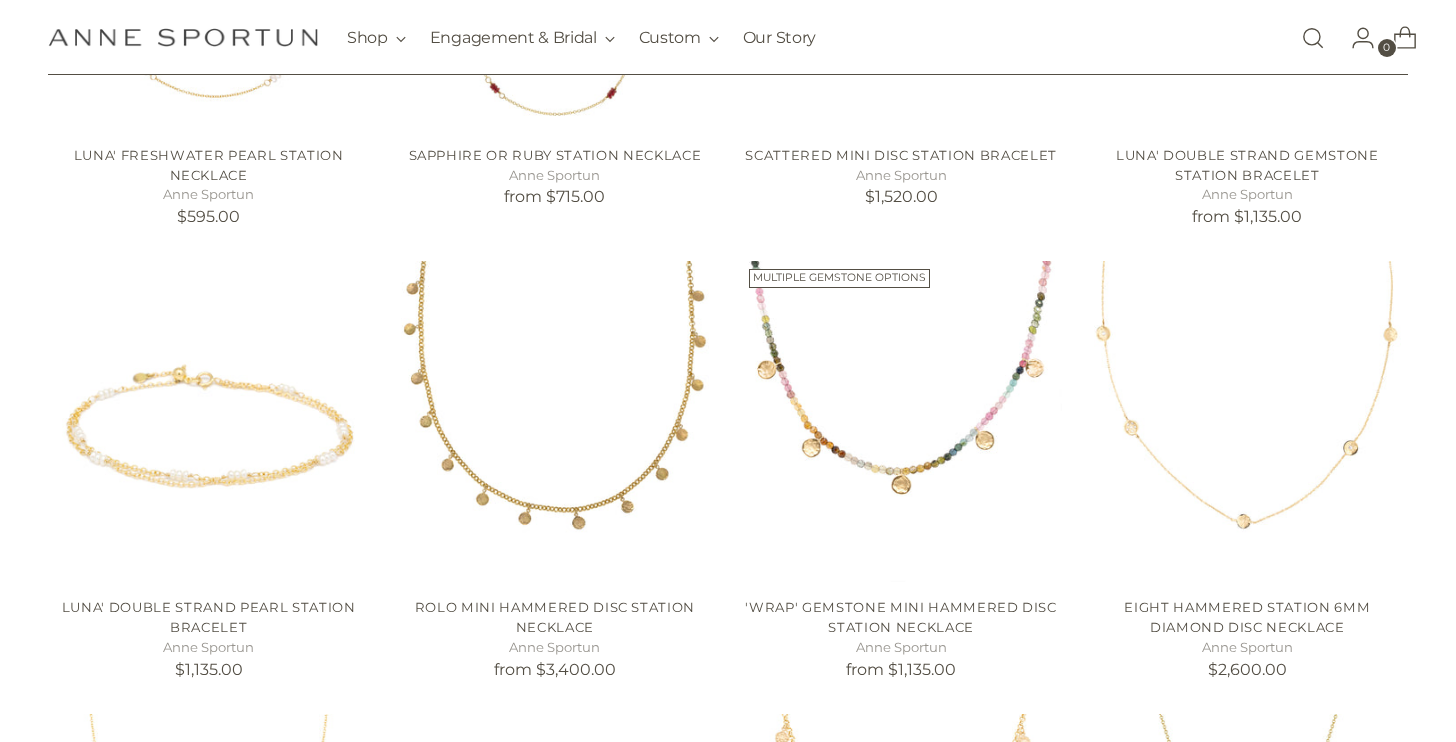 scroll, scrollTop: 723, scrollLeft: 0, axis: vertical 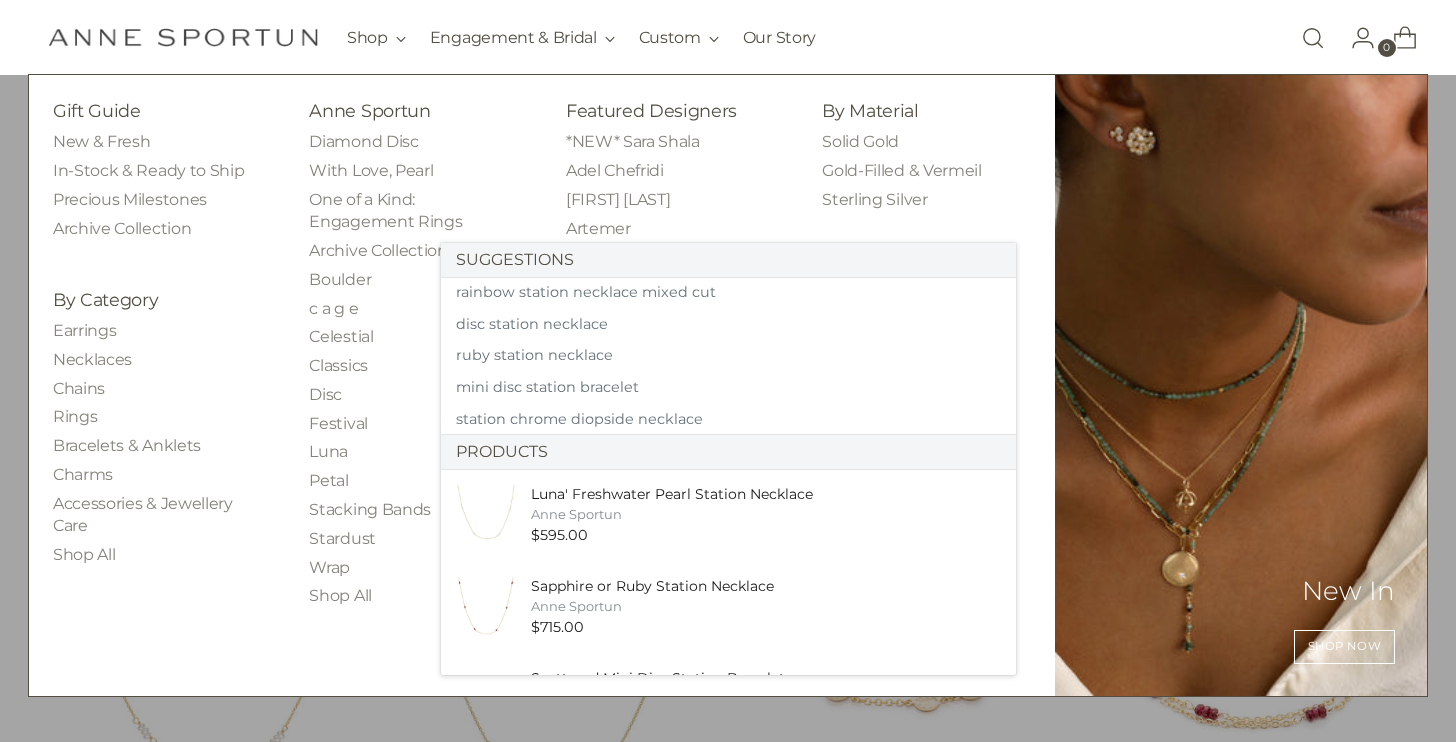 click on "Gift Guide
New & Fresh
In-Stock & Ready to Ship
Precious Milestones
Archive Collection
By Category
Earrings
Necklaces
Chains
Rings
Bracelets & Anklets
Charms
Shop All" at bounding box center (542, 385) 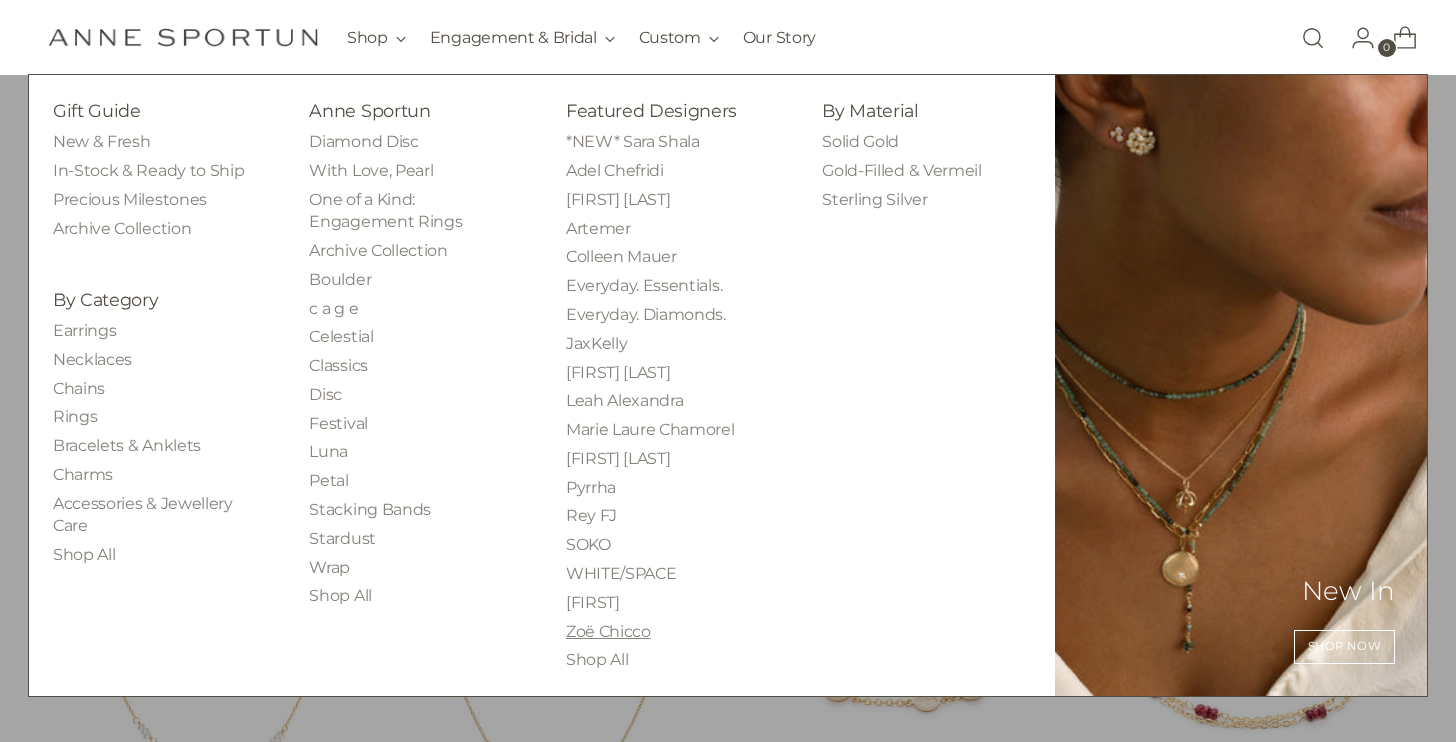click on "Zoë Chicco" at bounding box center (608, 631) 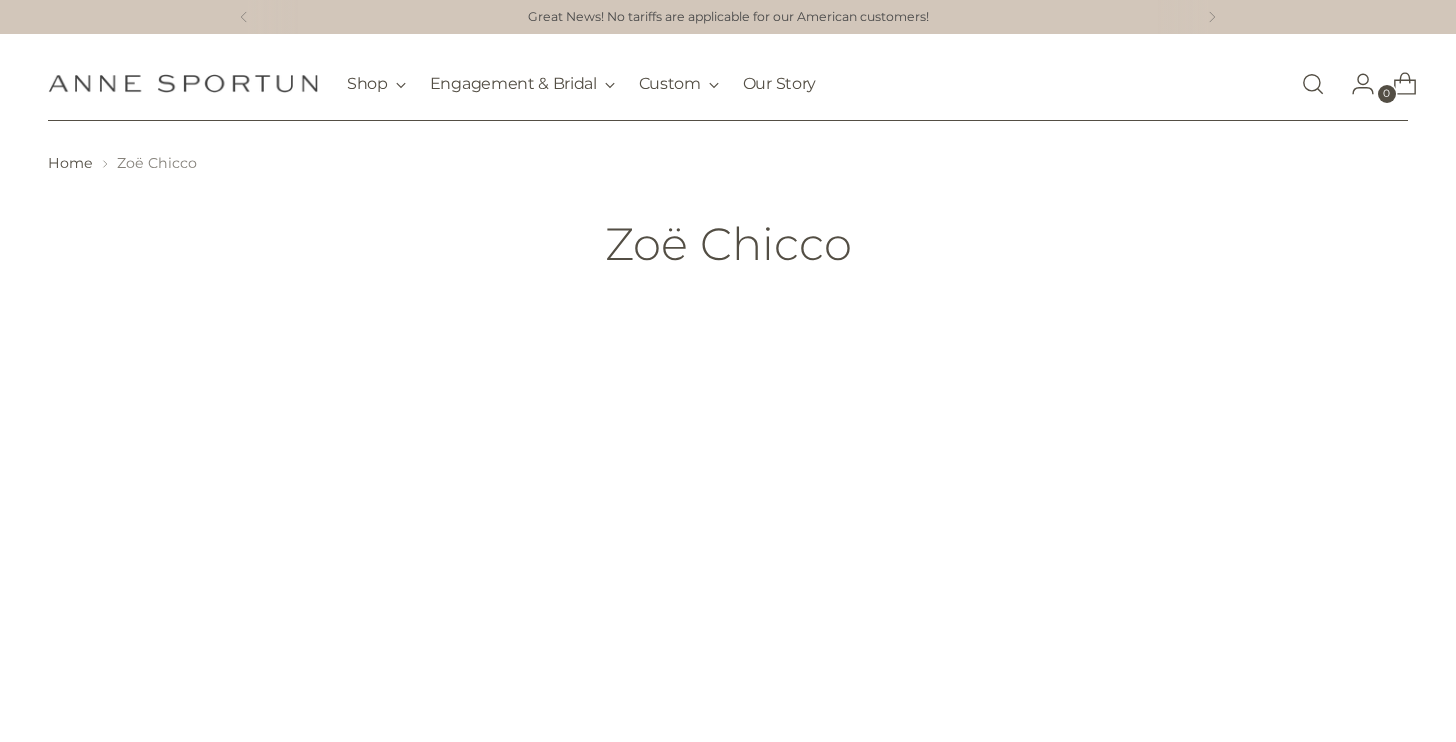 scroll, scrollTop: 0, scrollLeft: 0, axis: both 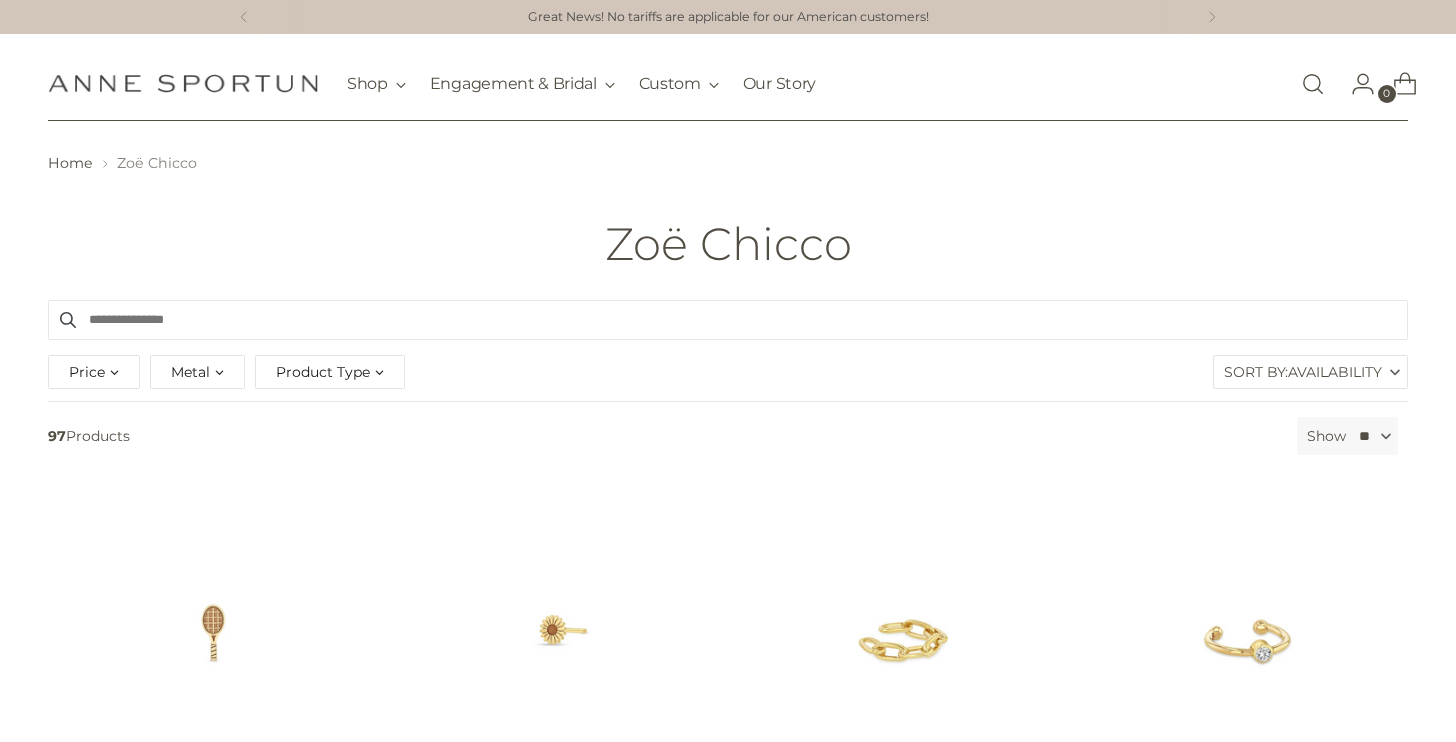 click on "Product Type" at bounding box center [323, 372] 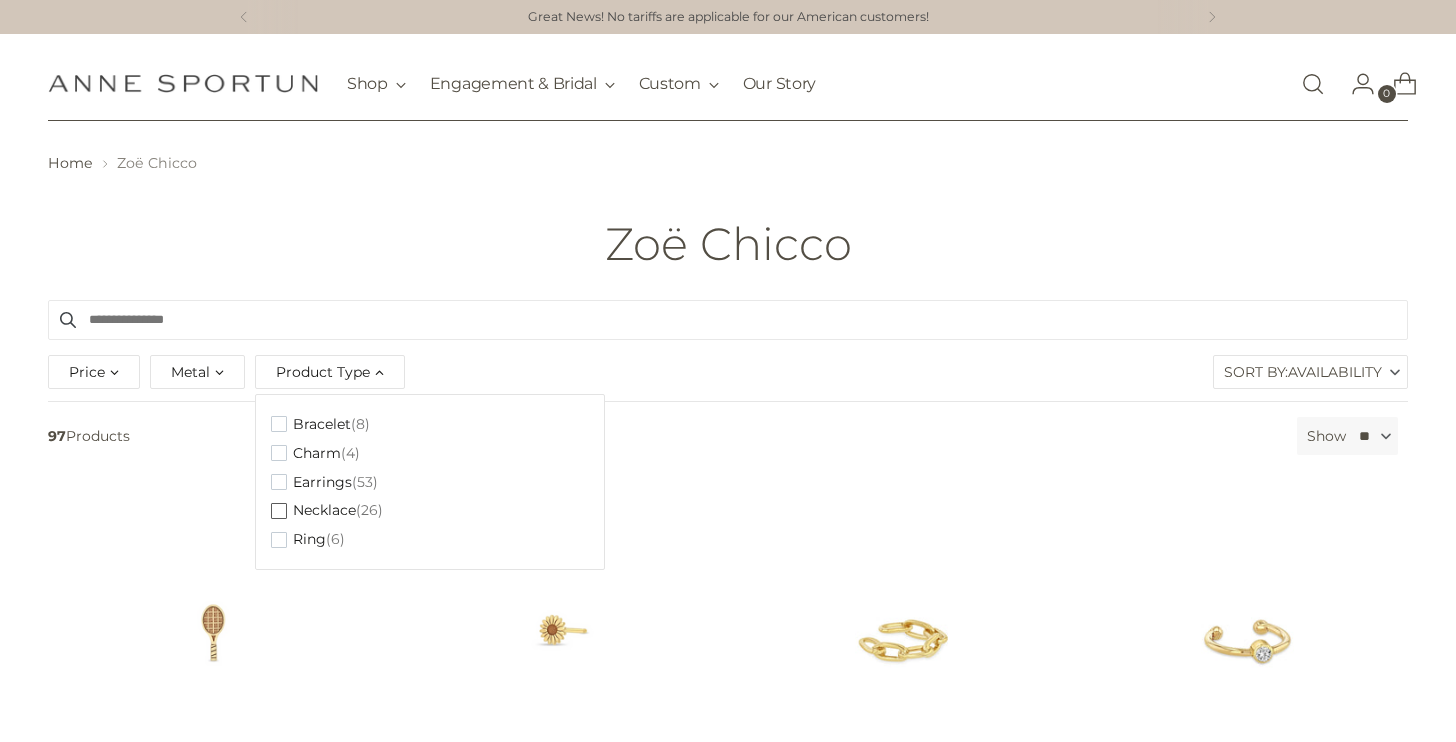 click on "Necklace" at bounding box center [324, 510] 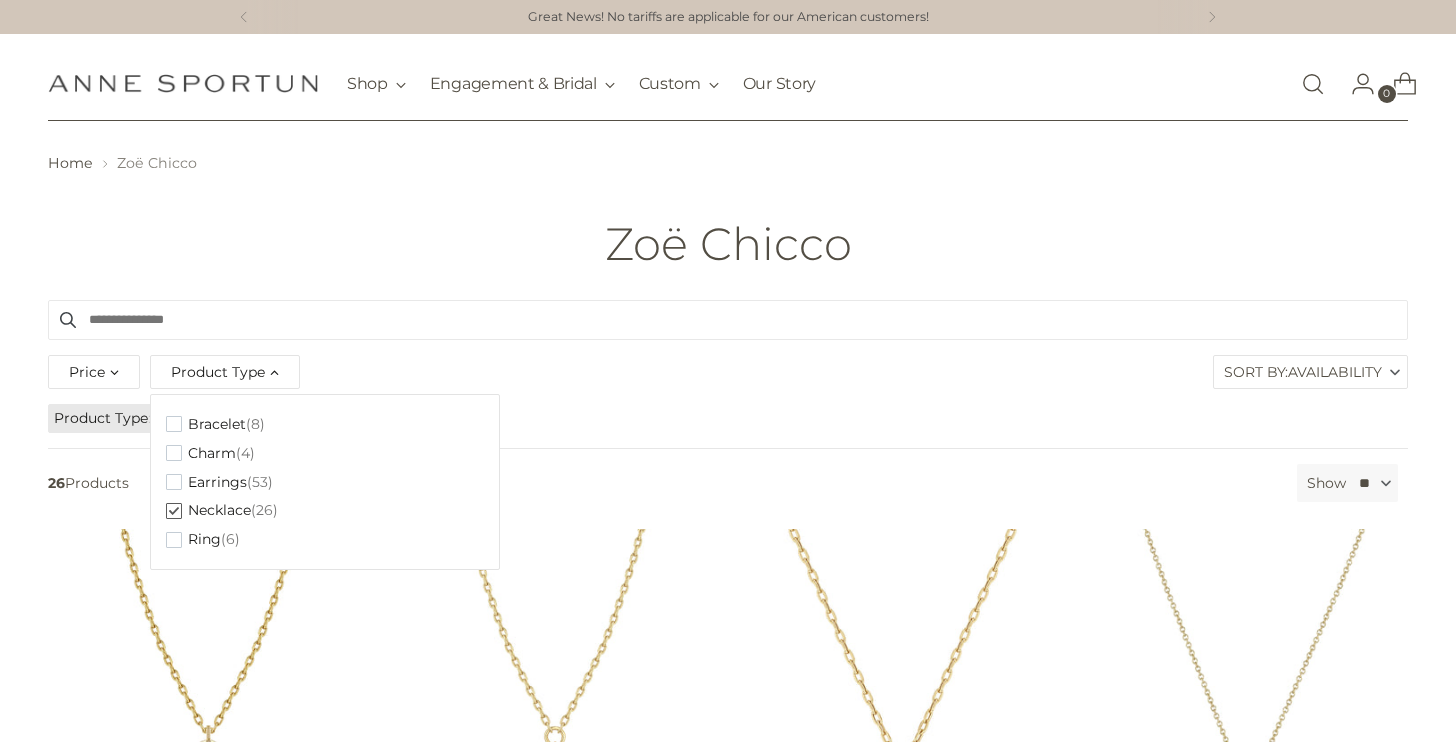 click on "Home
Zoë Chicco
Zoë Chicco" at bounding box center [728, 210] 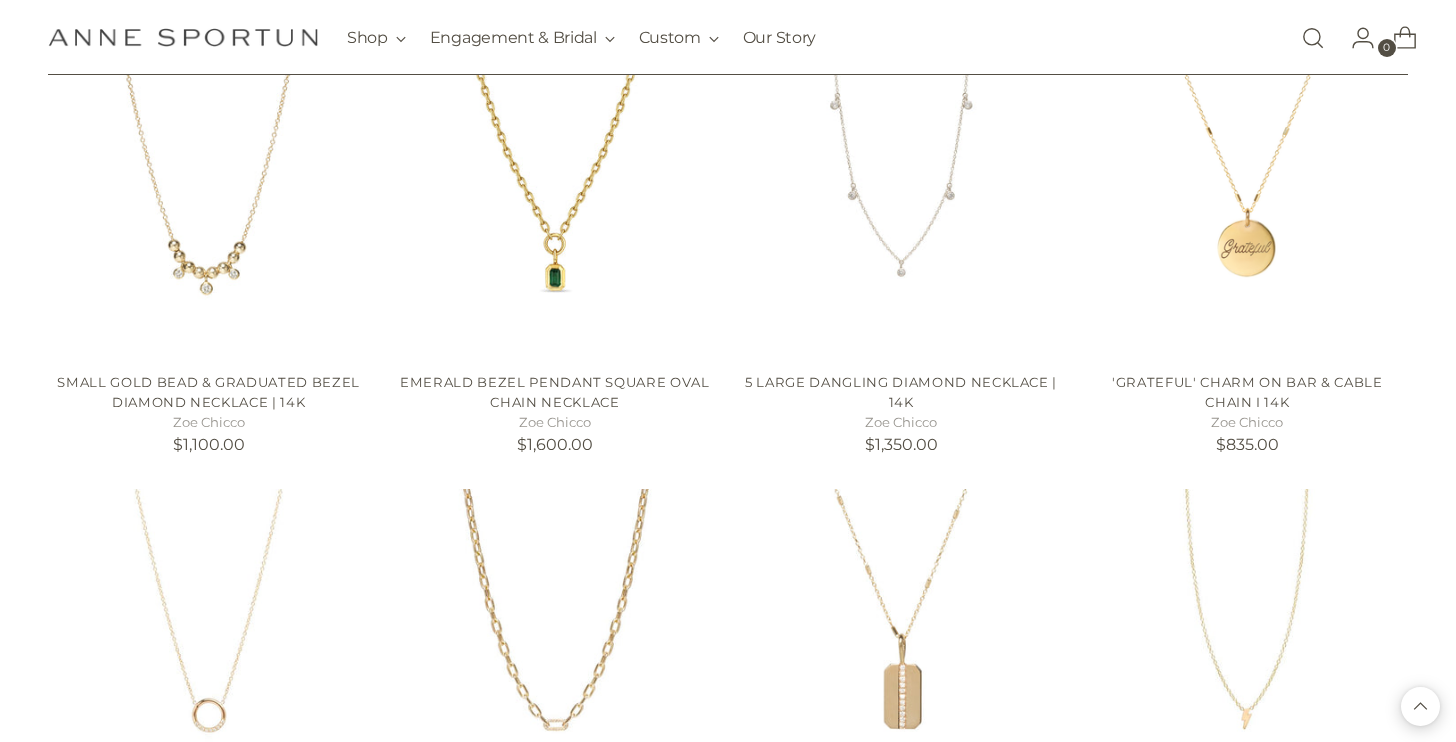 scroll, scrollTop: 1879, scrollLeft: 0, axis: vertical 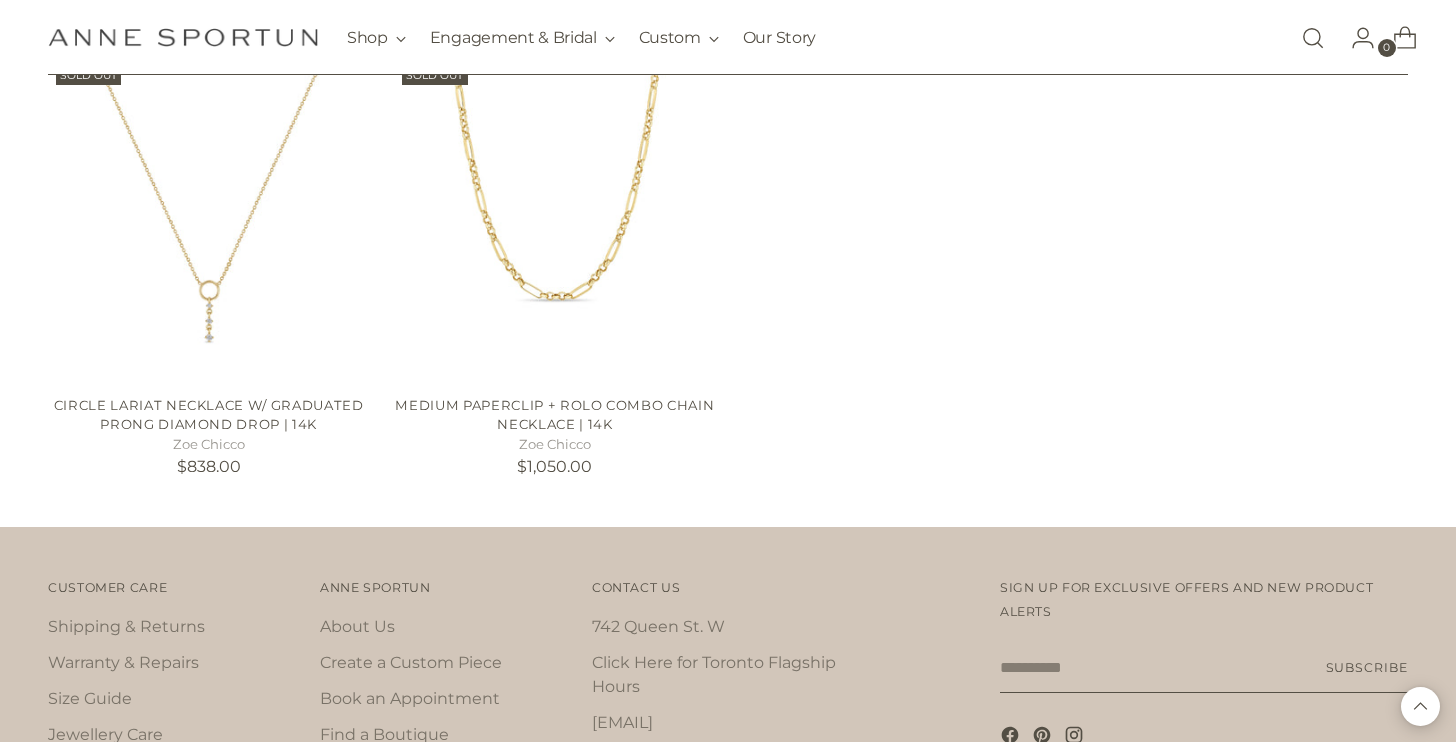click at bounding box center (1313, 38) 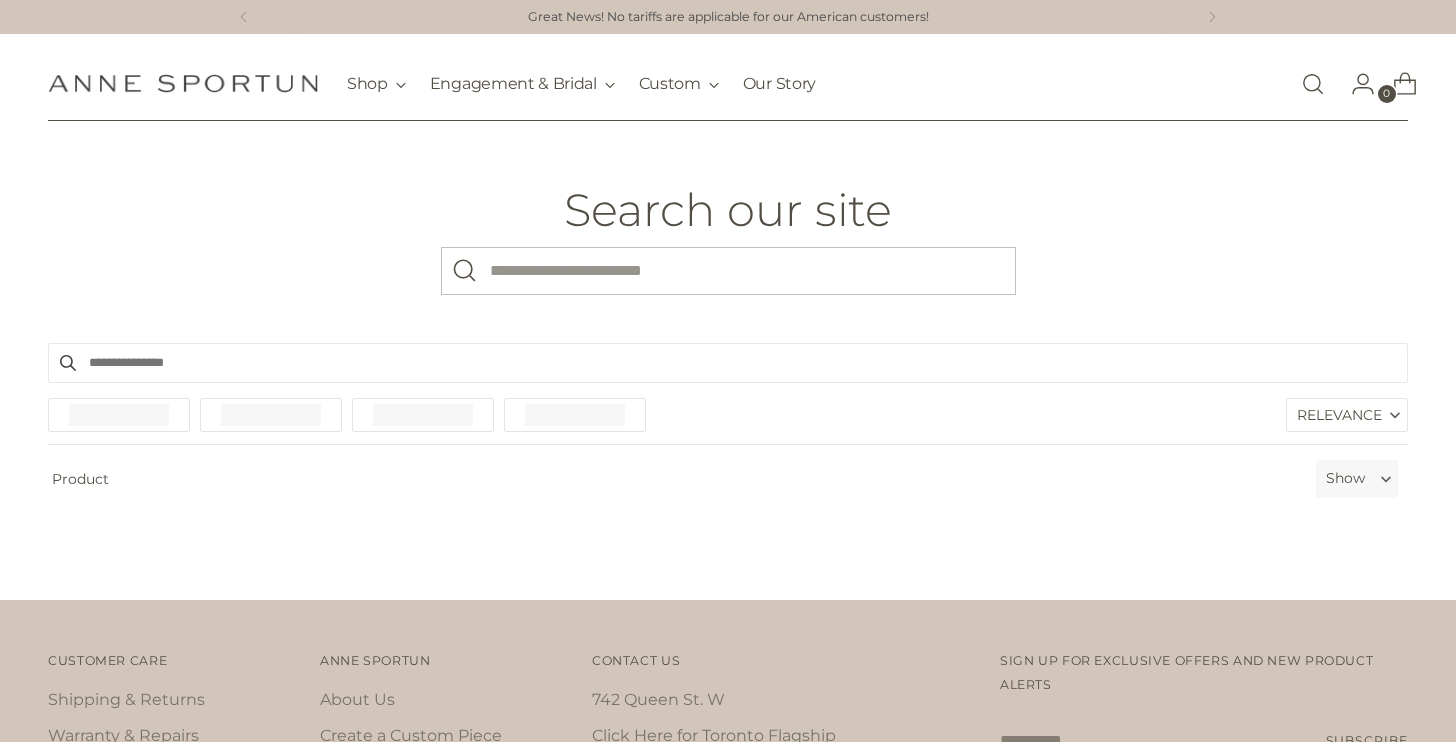 scroll, scrollTop: 0, scrollLeft: 0, axis: both 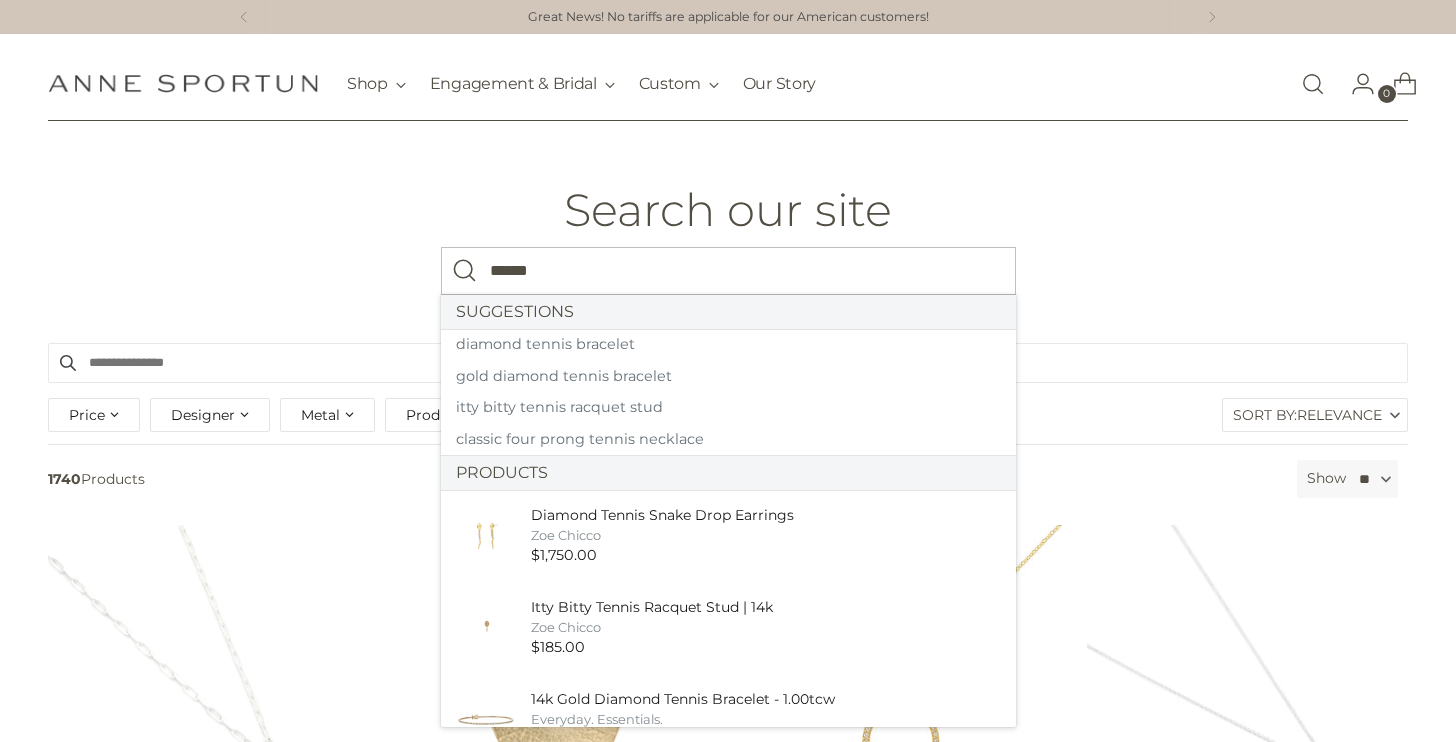 type on "******" 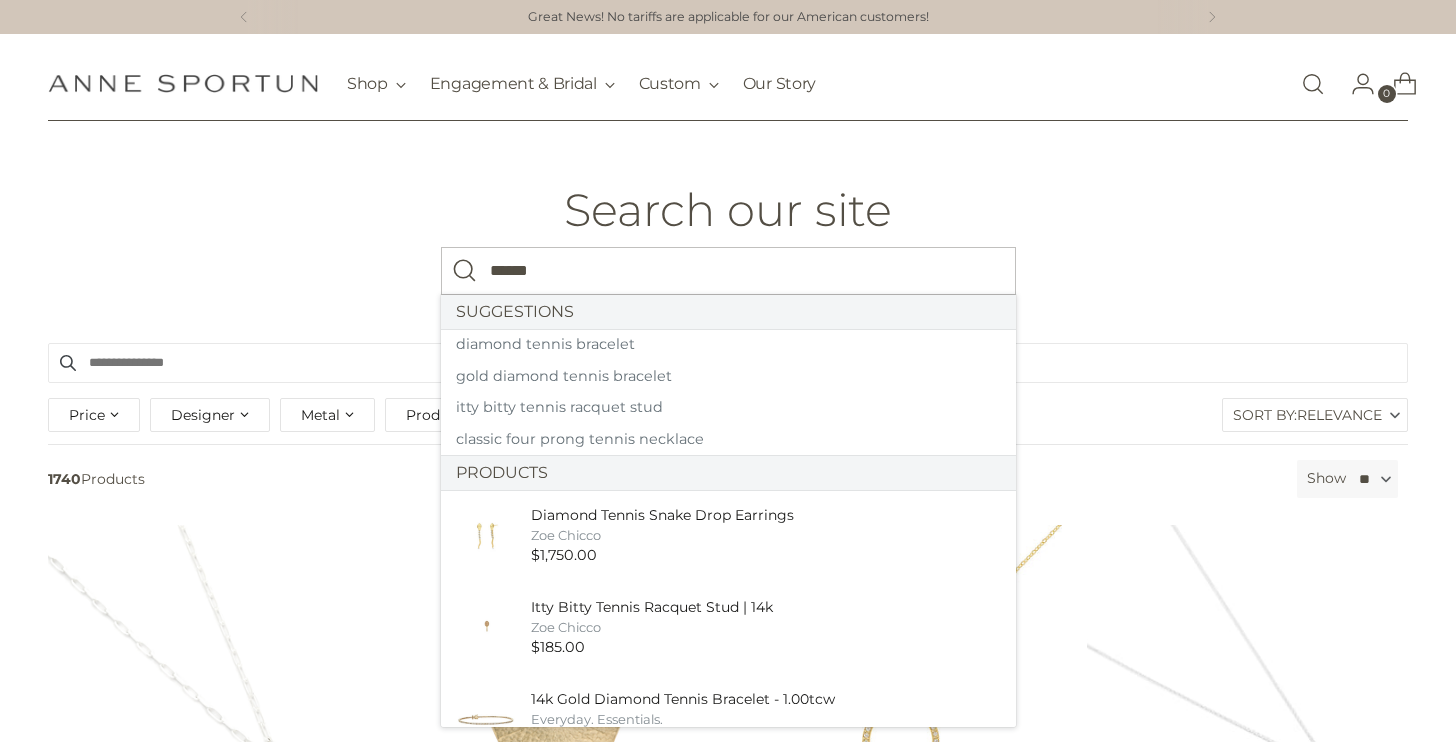 click at bounding box center [465, 271] 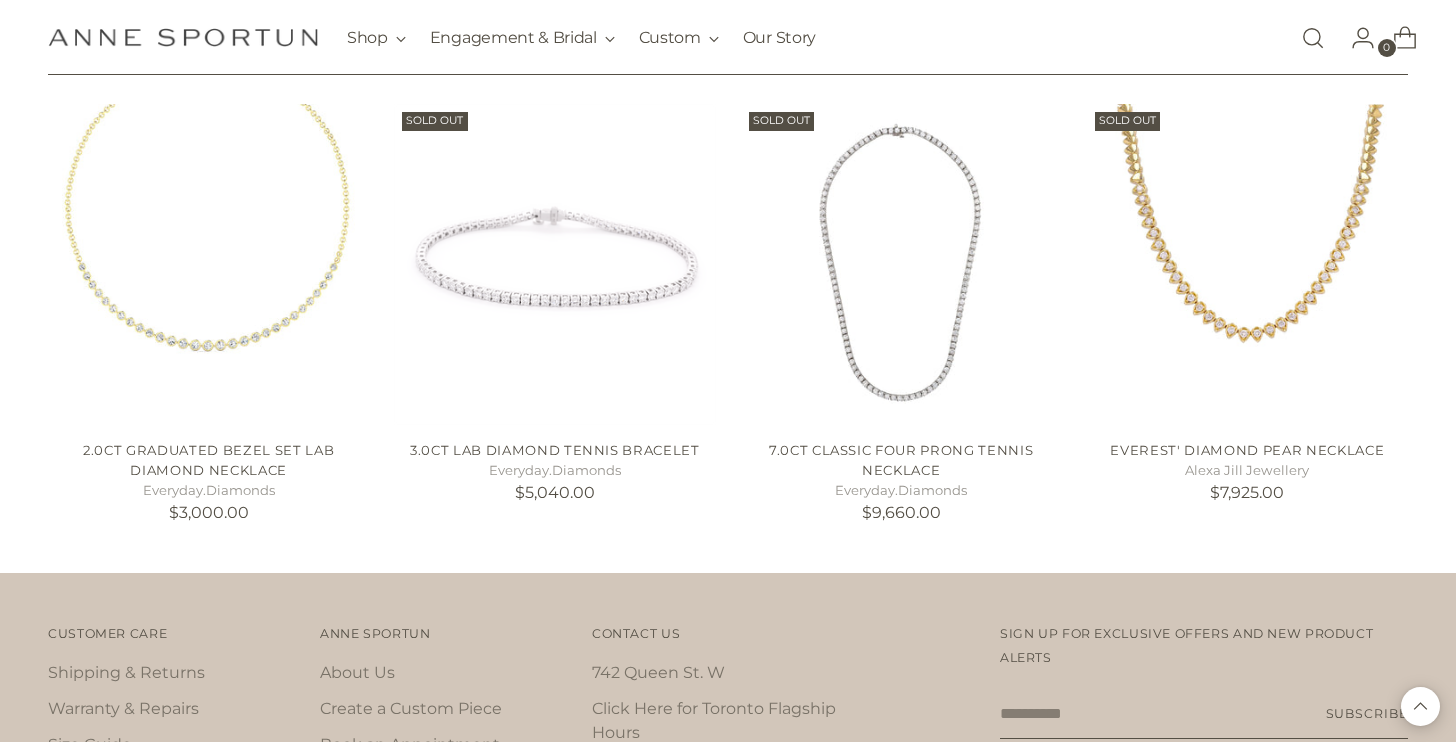 scroll, scrollTop: 880, scrollLeft: 0, axis: vertical 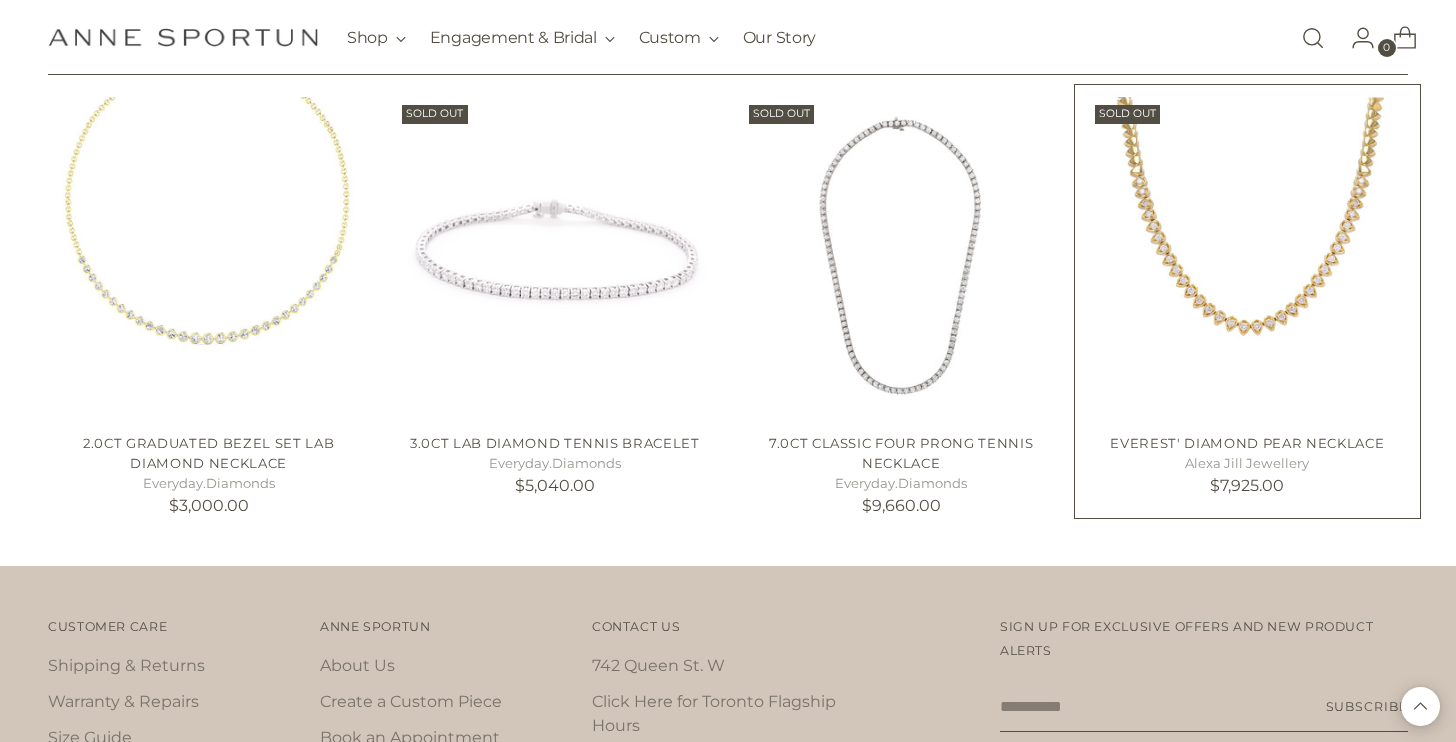 click at bounding box center [0, 0] 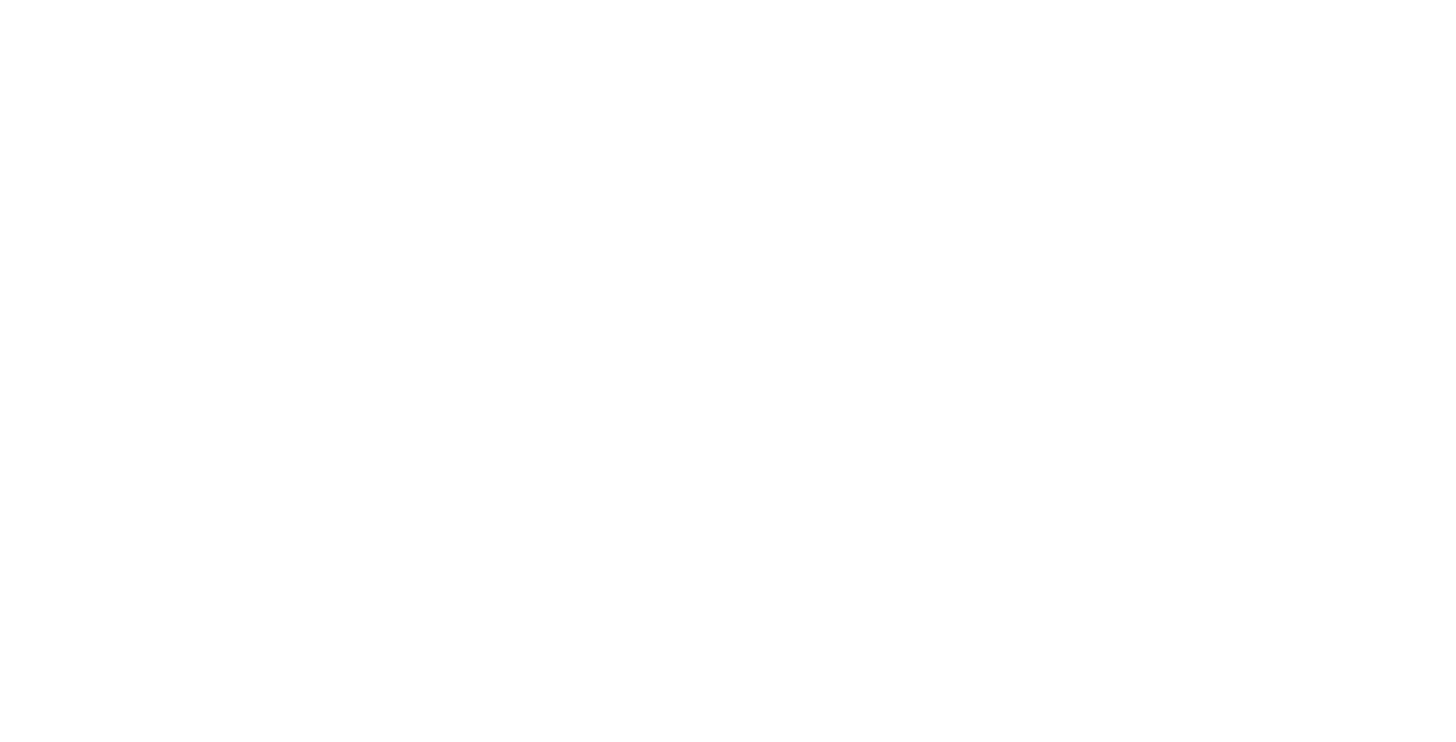 scroll, scrollTop: 0, scrollLeft: 0, axis: both 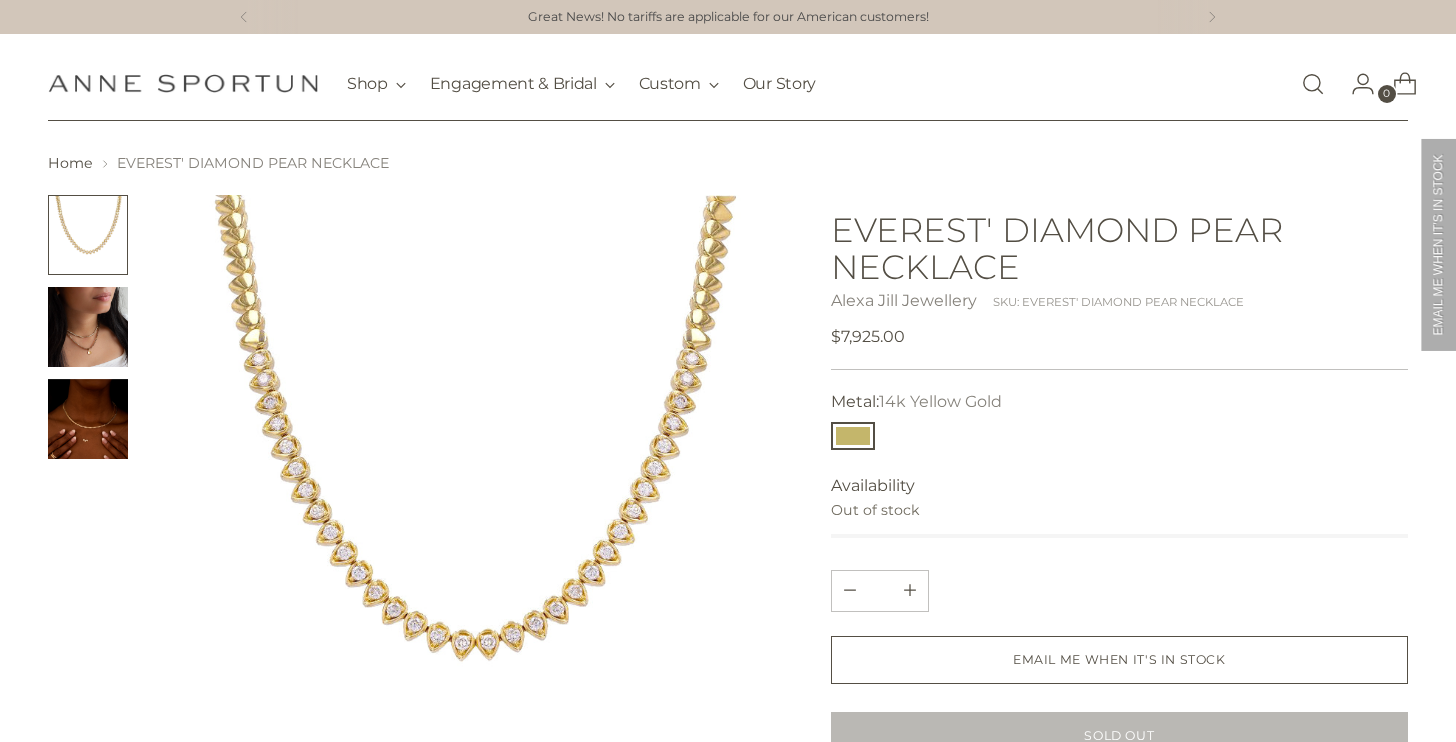 click at bounding box center [88, 327] 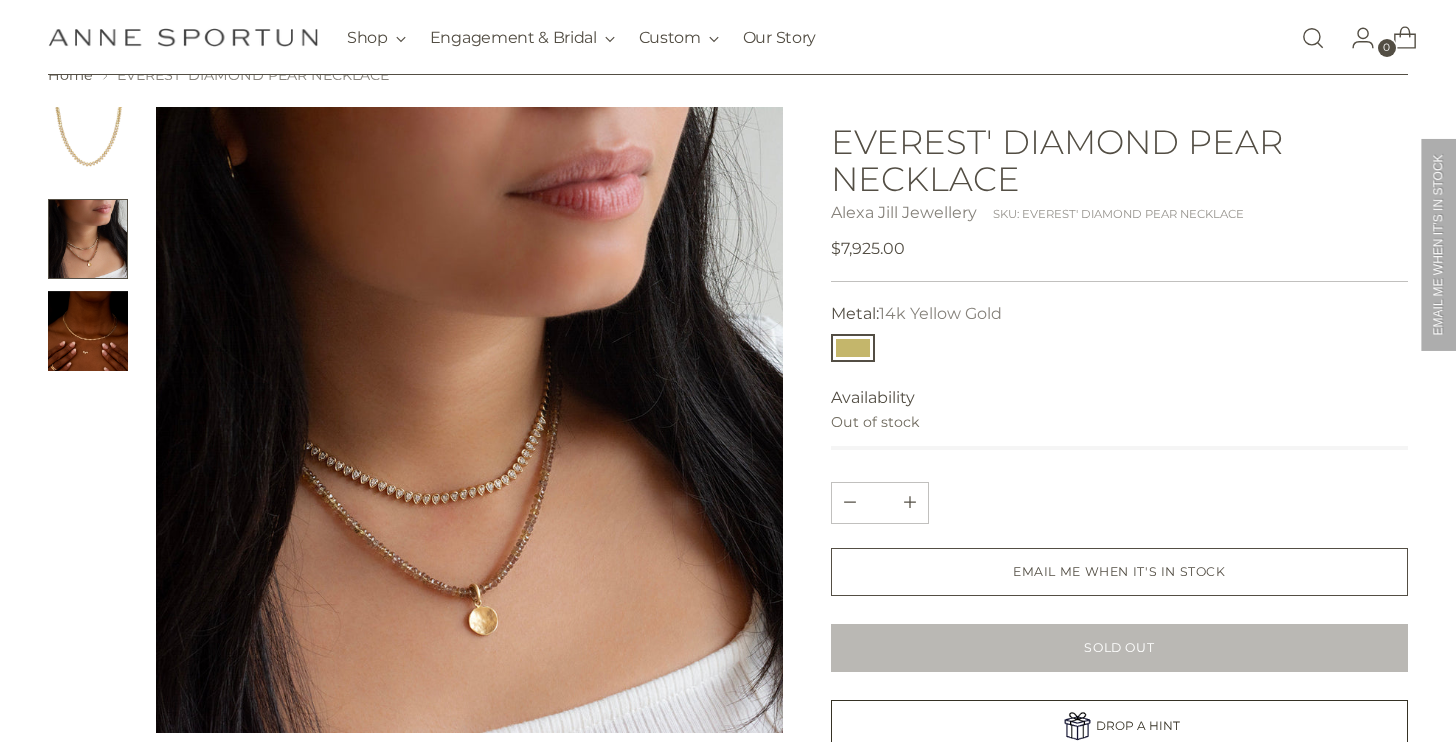 scroll, scrollTop: 97, scrollLeft: 0, axis: vertical 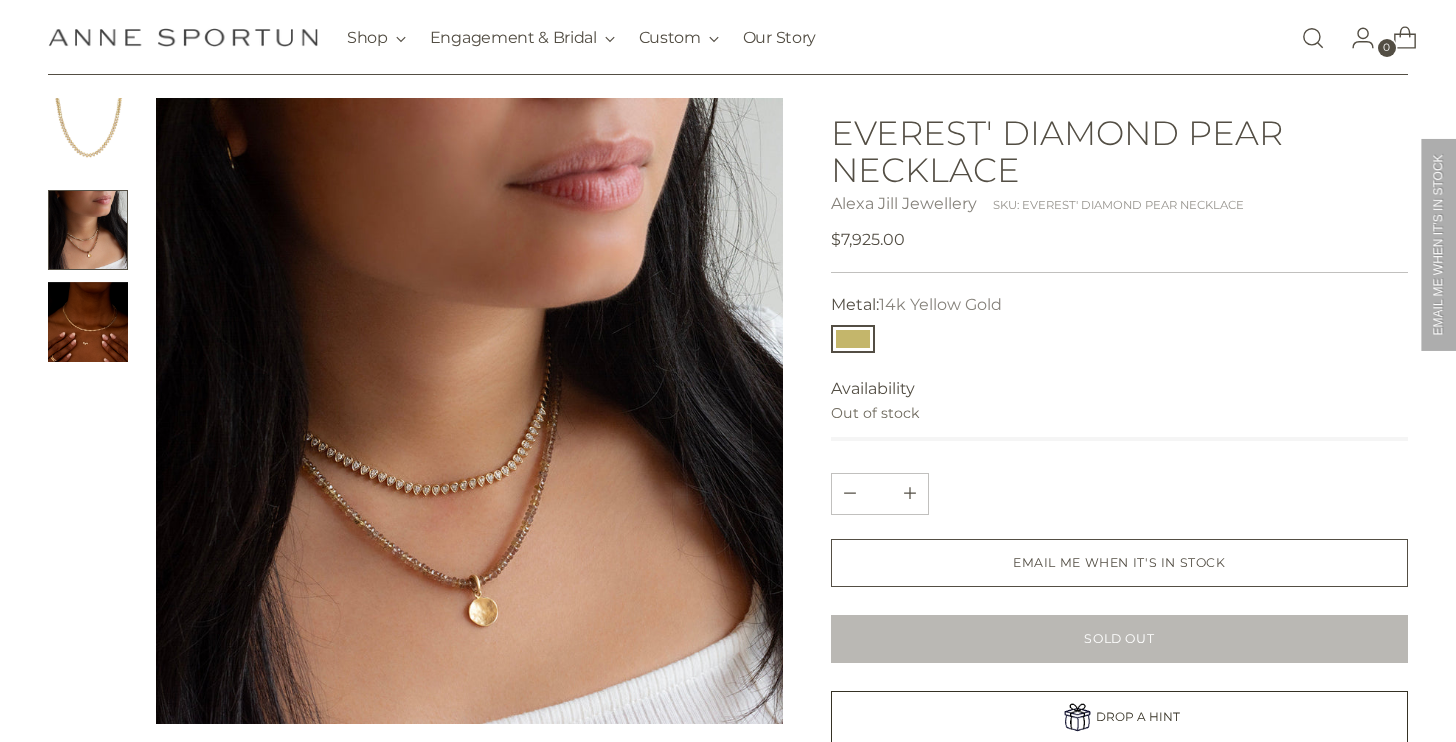click at bounding box center (88, 322) 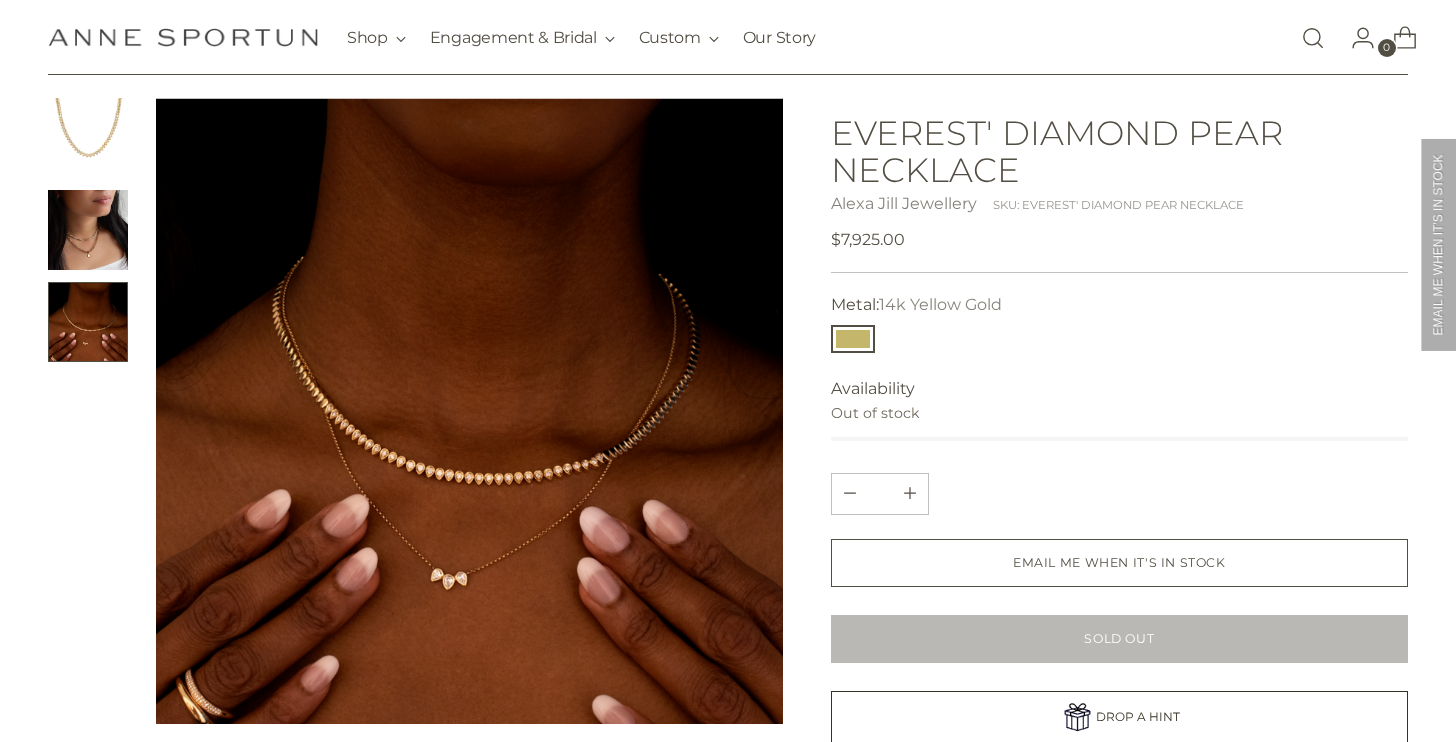 click at bounding box center (88, 138) 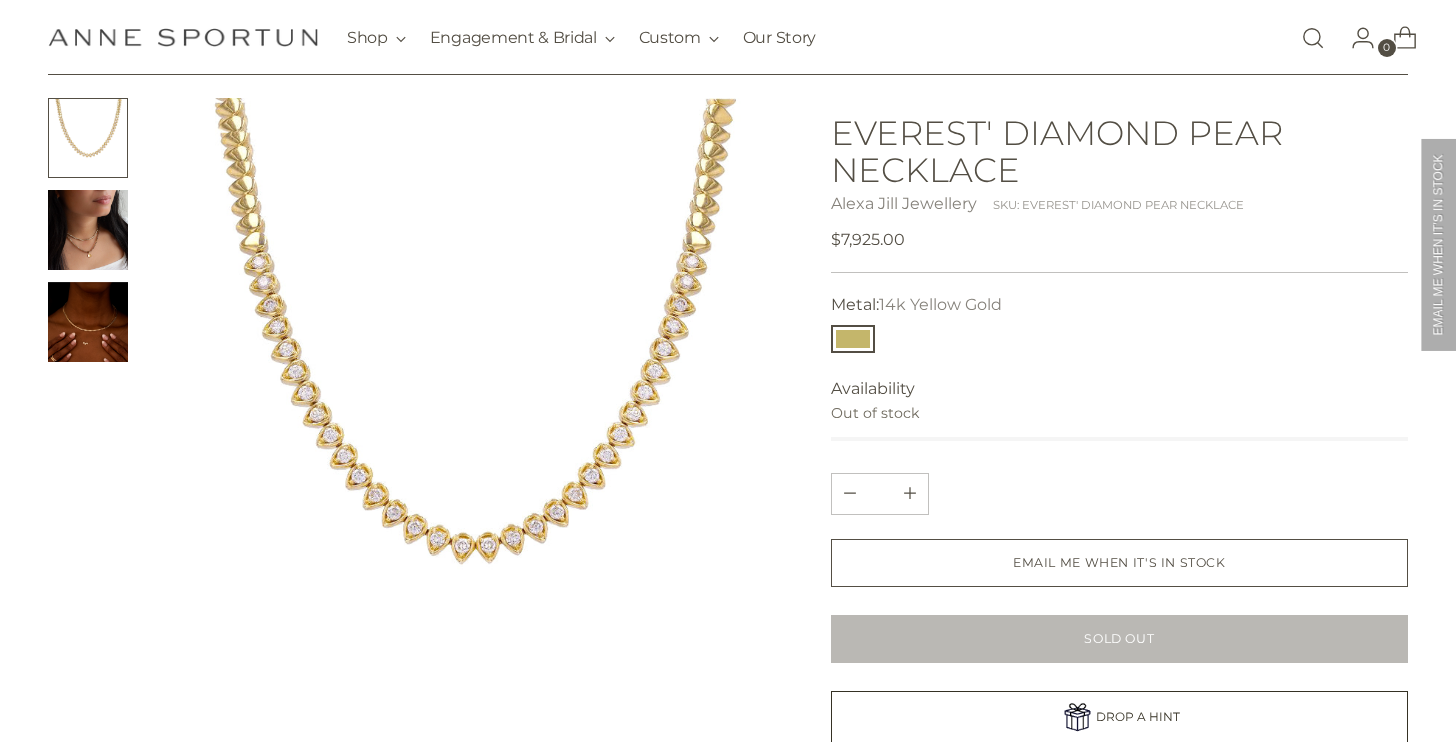 click at bounding box center [88, 230] 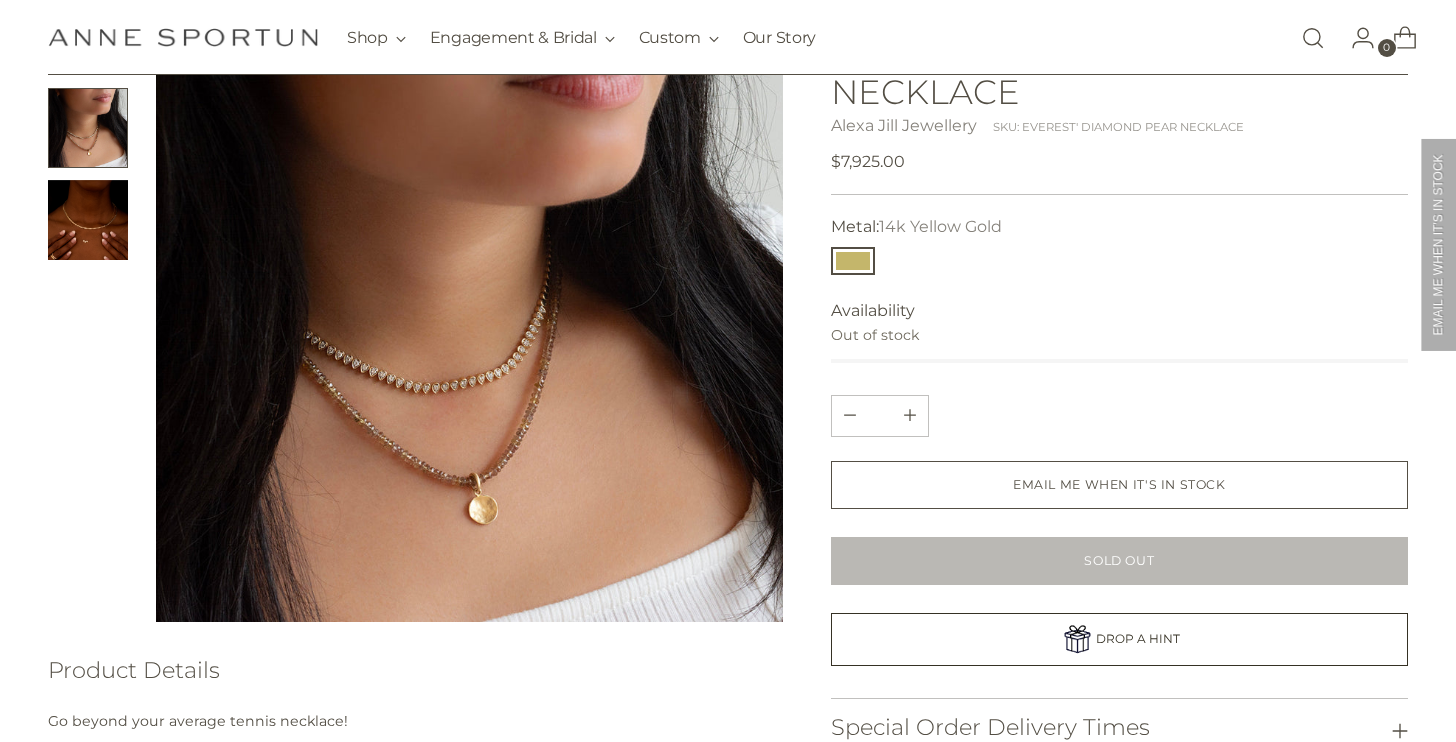 scroll, scrollTop: 226, scrollLeft: 0, axis: vertical 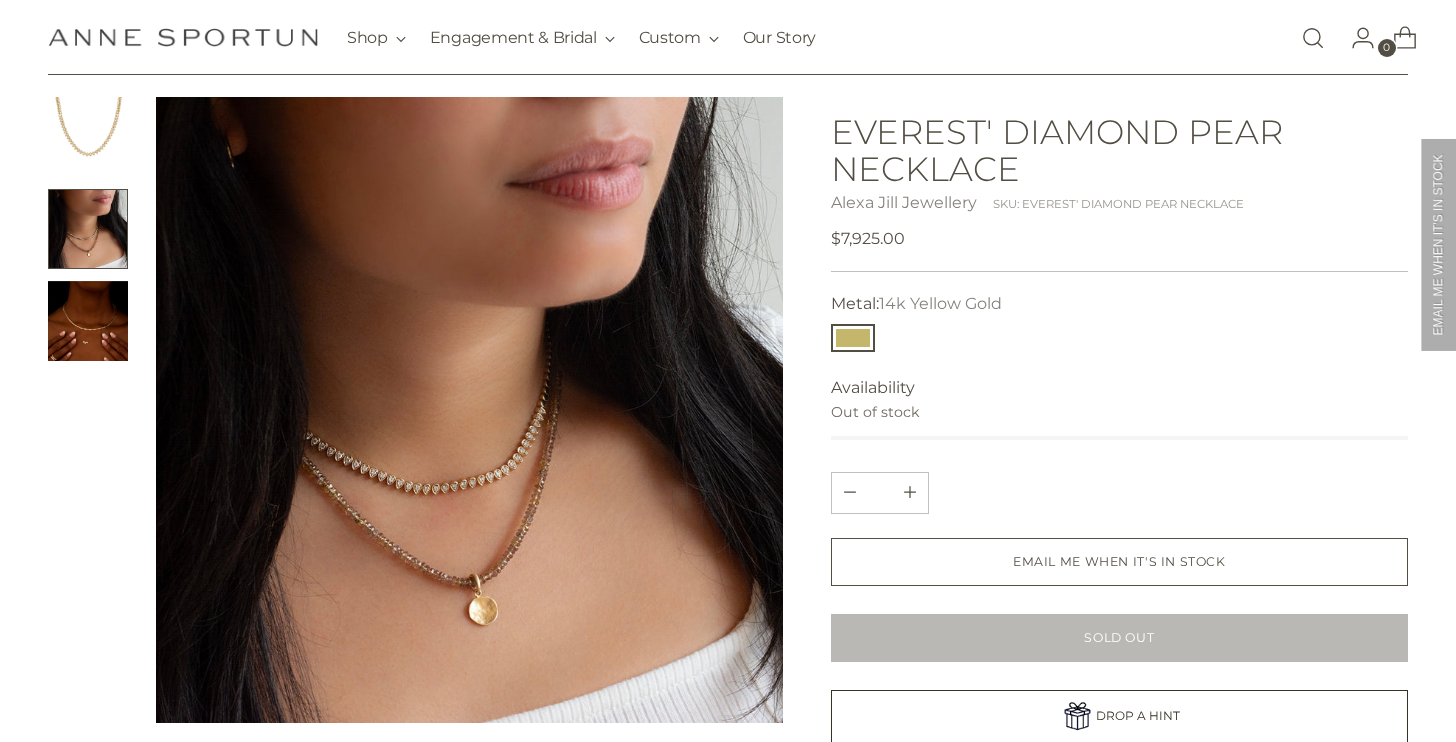 click at bounding box center (88, 321) 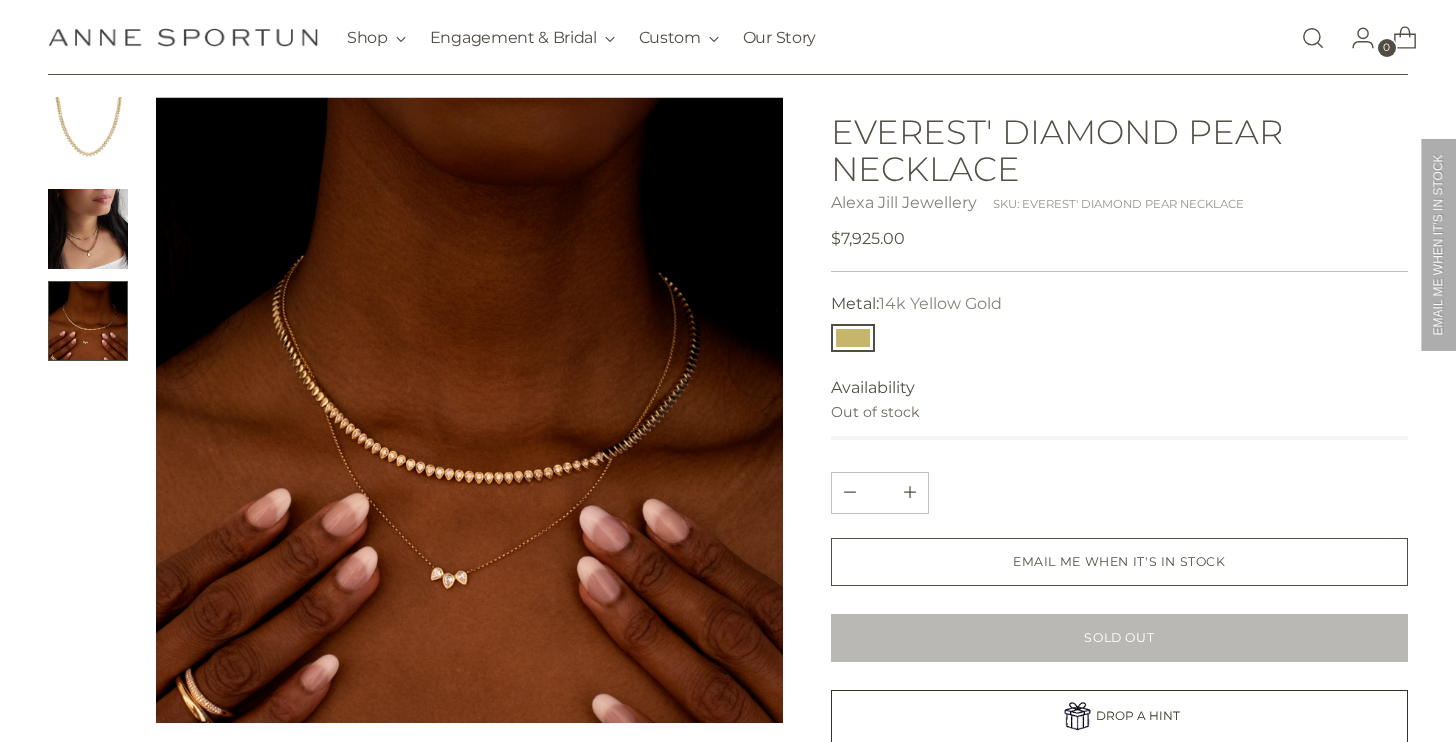 click at bounding box center (88, 229) 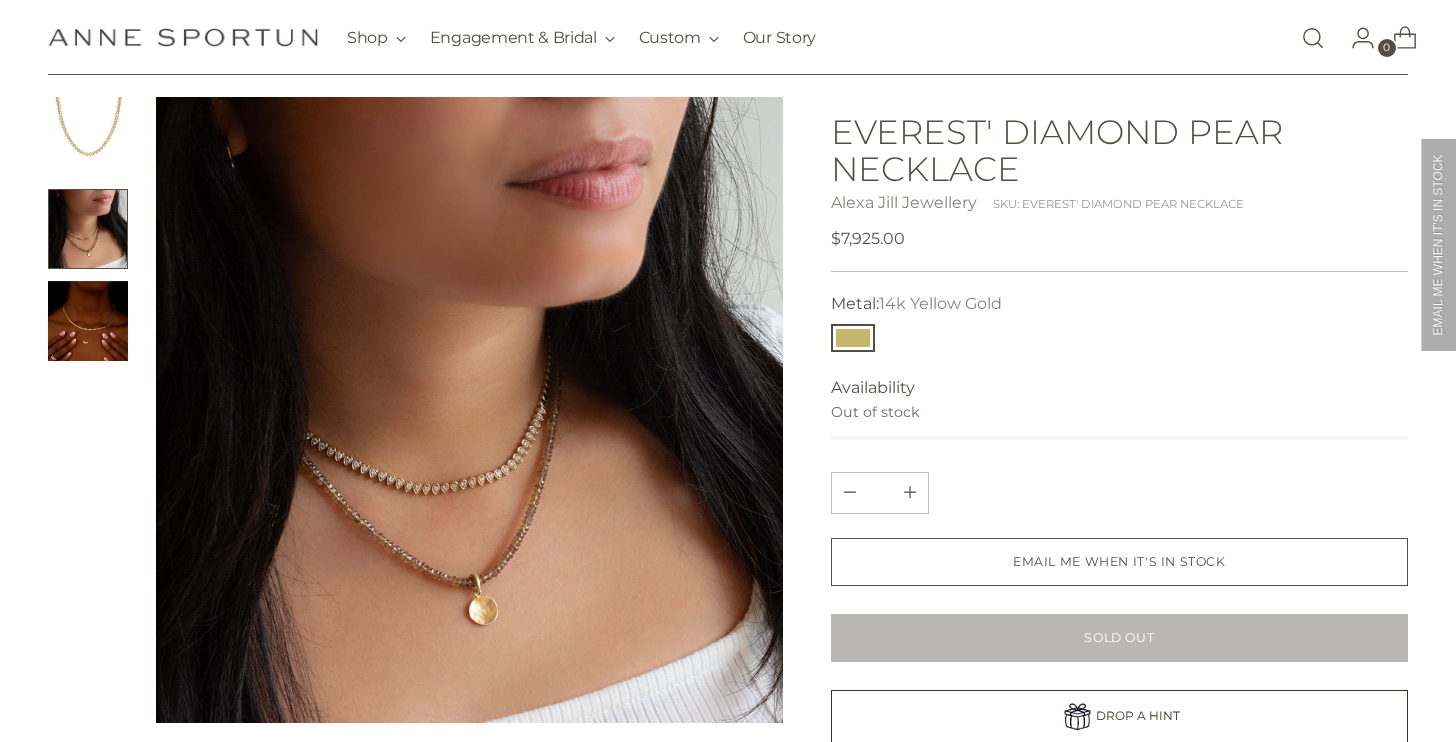click at bounding box center [88, 137] 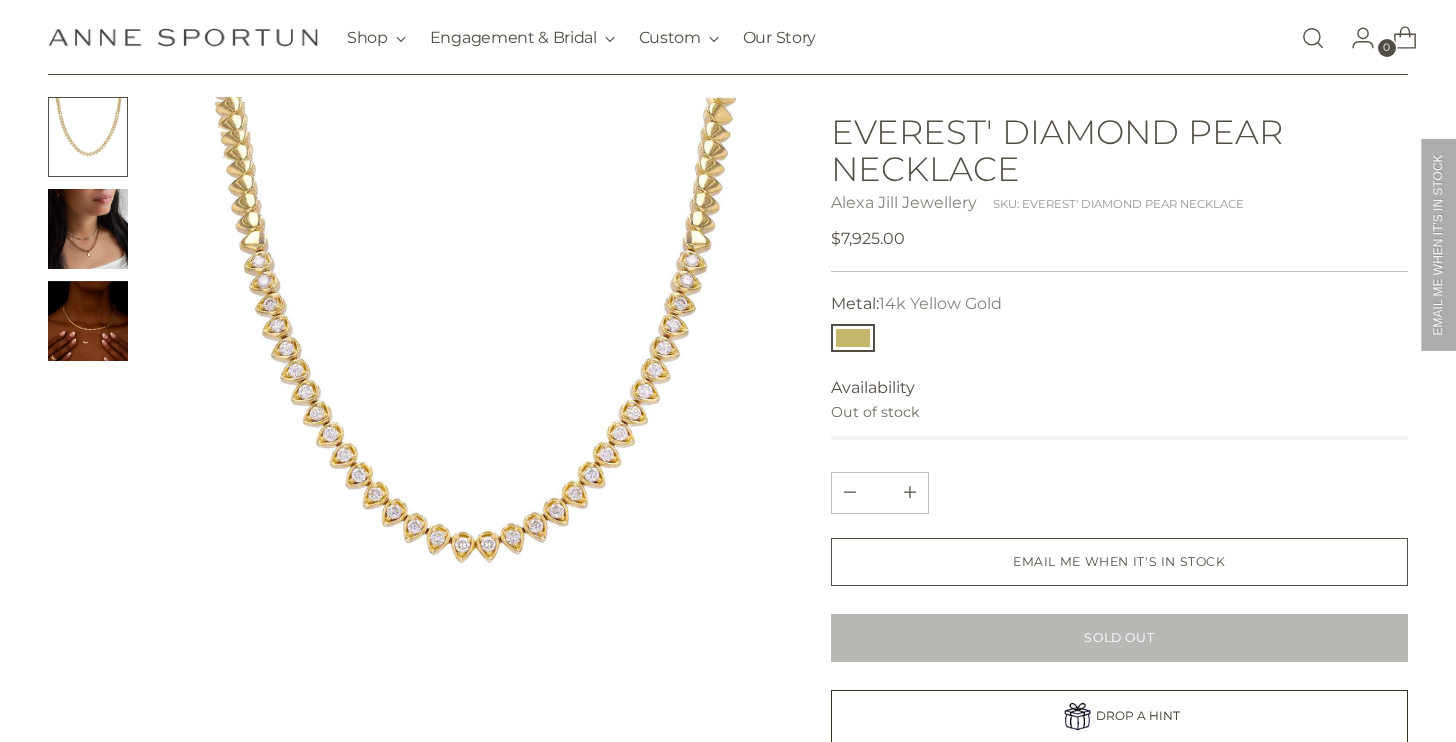 click at bounding box center [88, 229] 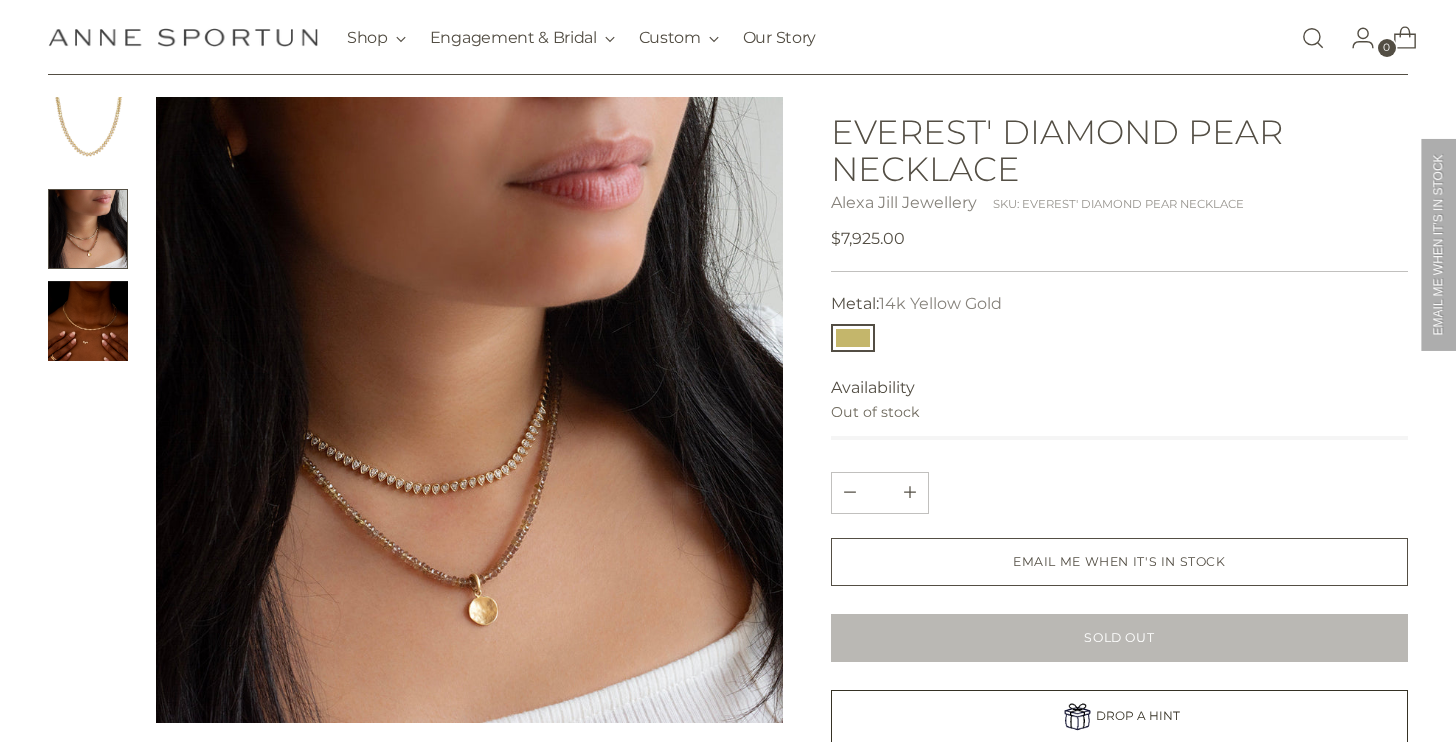 click at bounding box center [88, 321] 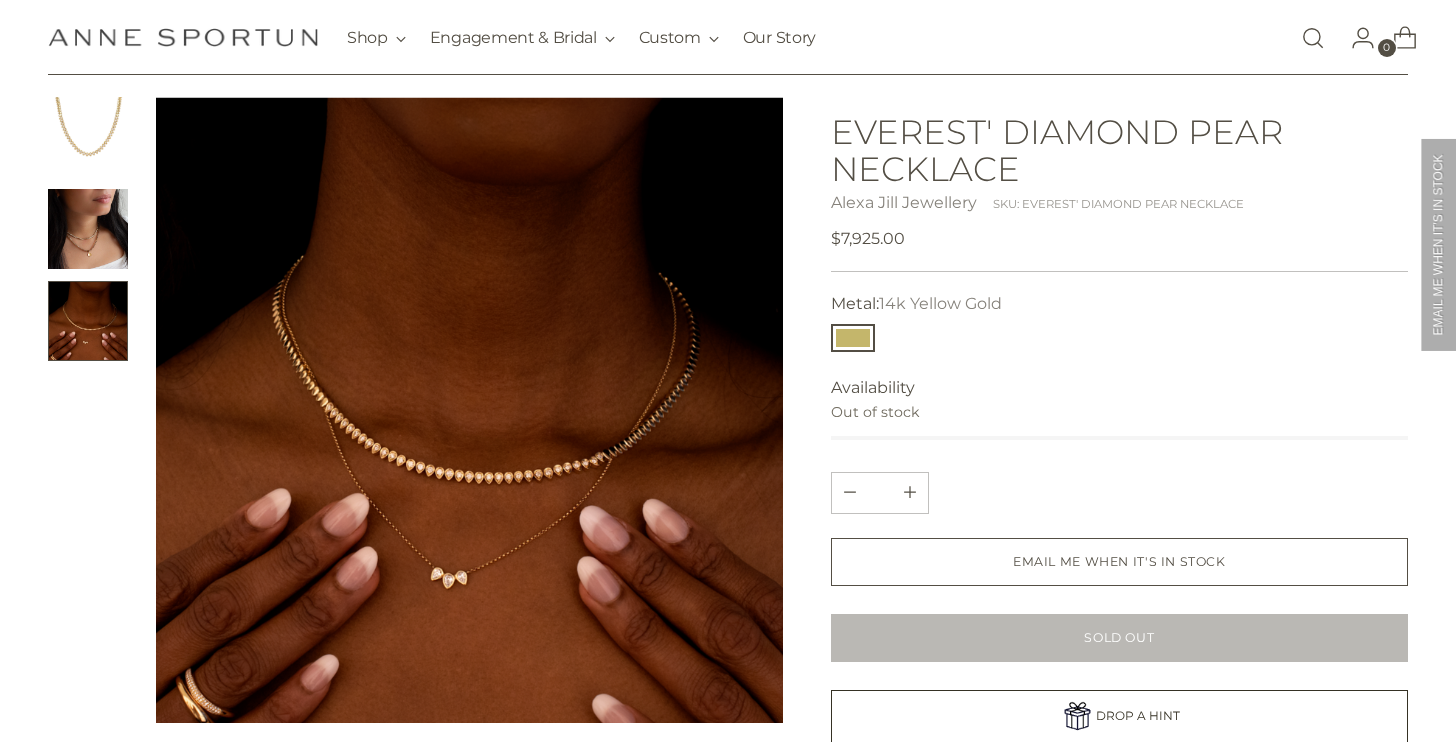 click at bounding box center (88, 137) 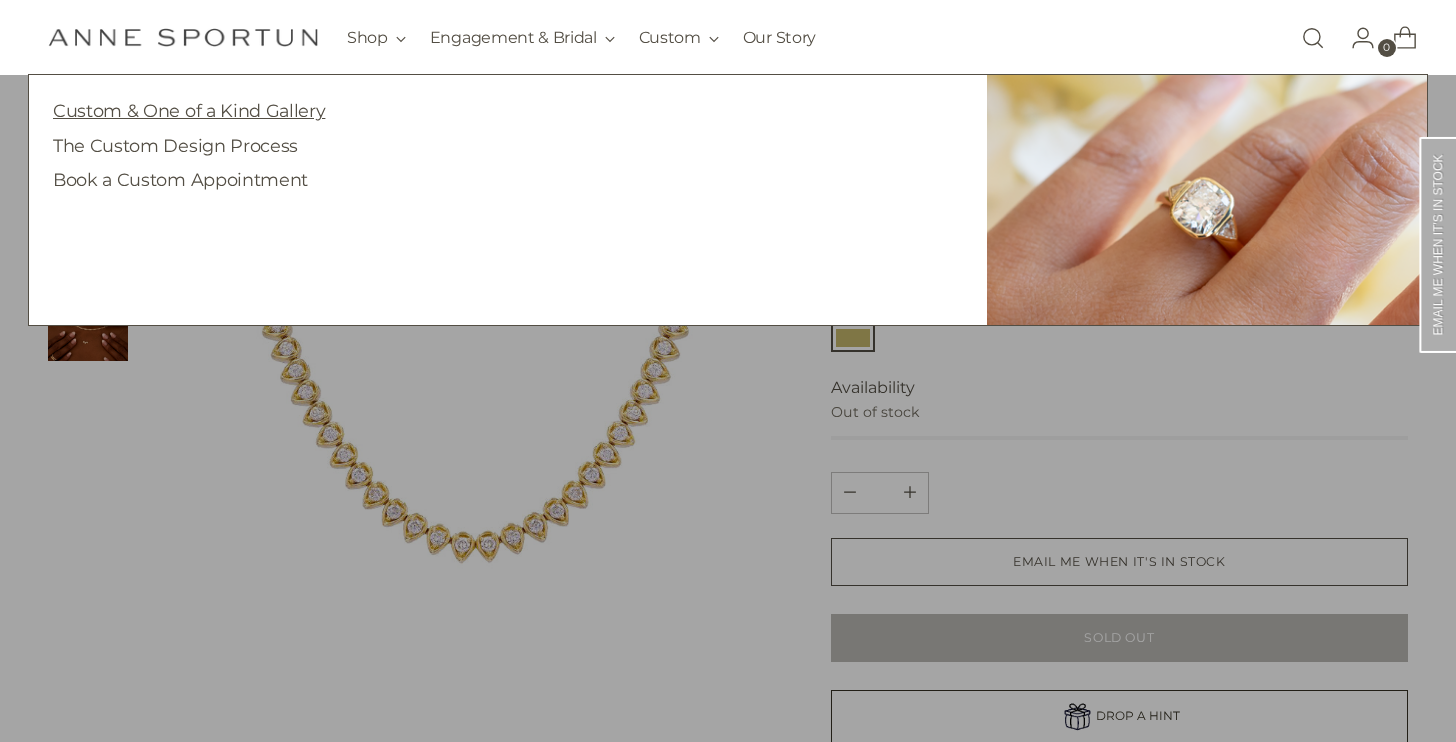 click on "Custom & One of a Kind Gallery" at bounding box center (189, 110) 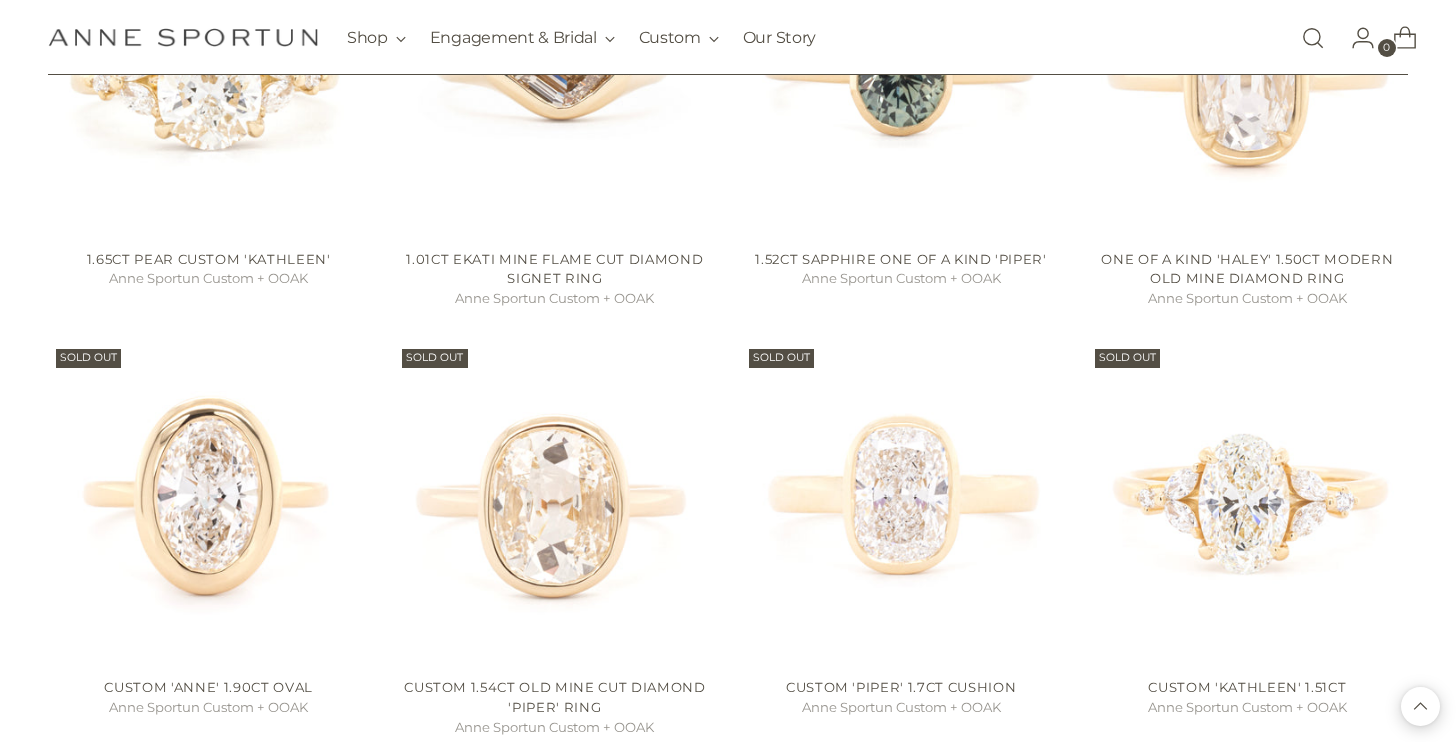 scroll, scrollTop: 1524, scrollLeft: 0, axis: vertical 